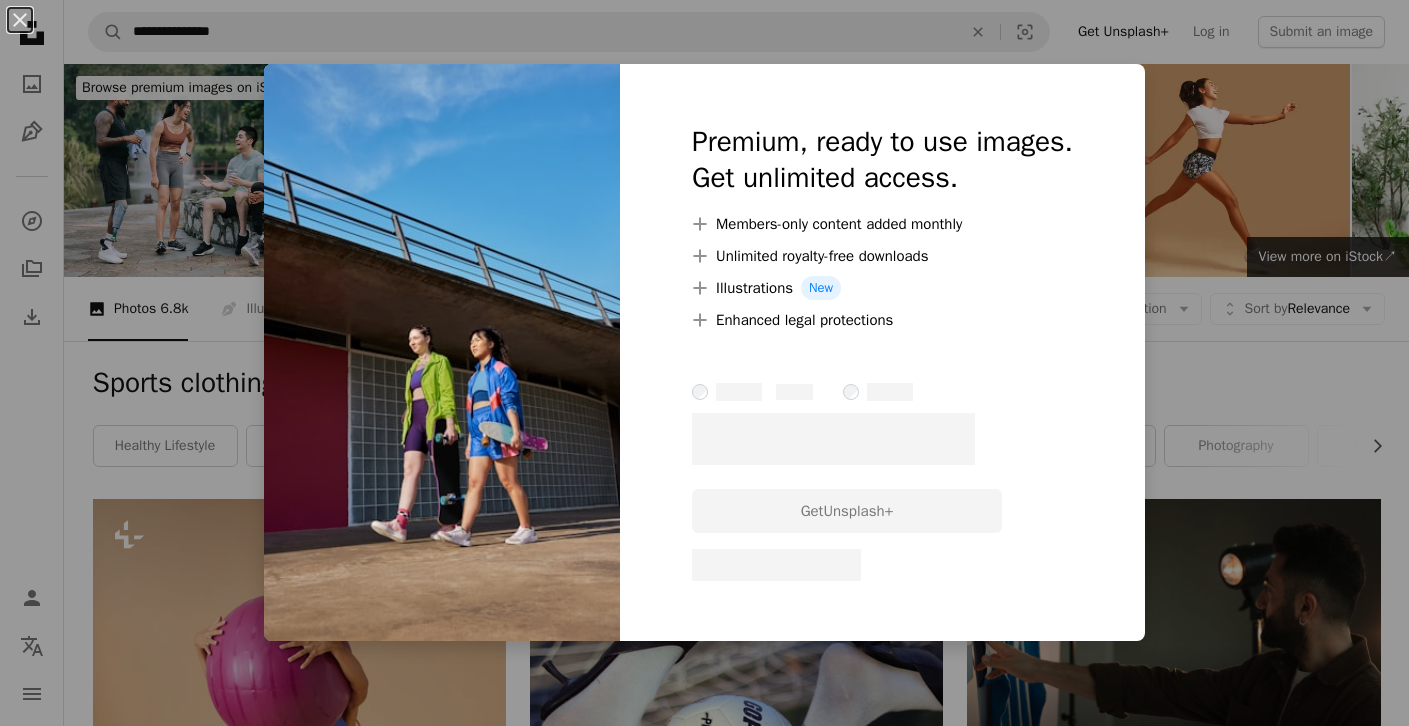 scroll, scrollTop: 7297, scrollLeft: 0, axis: vertical 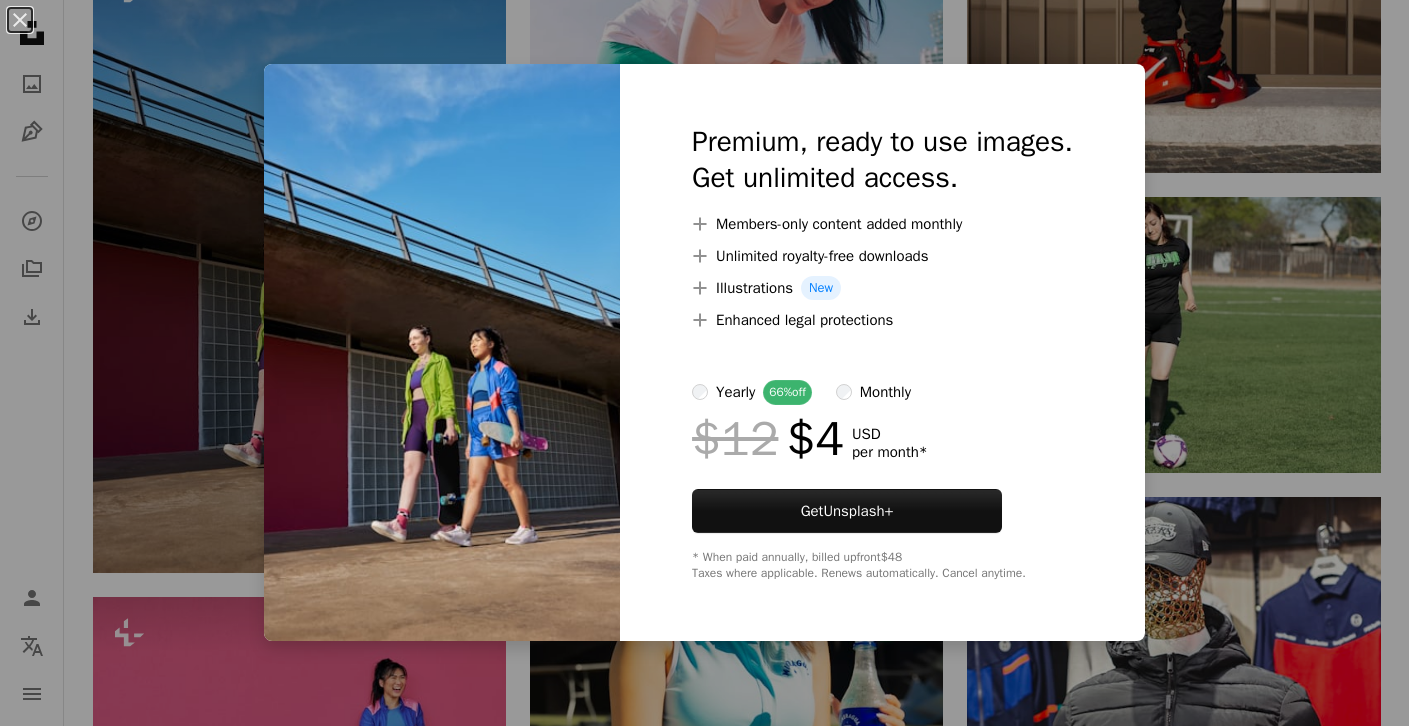 click on "An X shape Premium, ready to use images. Get unlimited access. A plus sign Members-only content added monthly A plus sign Unlimited royalty-free downloads A plus sign Illustrations  New A plus sign Enhanced legal protections yearly 66%  off monthly $12   $4 USD per month * Get  Unsplash+ * When paid annually, billed upfront  $48 Taxes where applicable. Renews automatically. Cancel anytime." at bounding box center [704, 363] 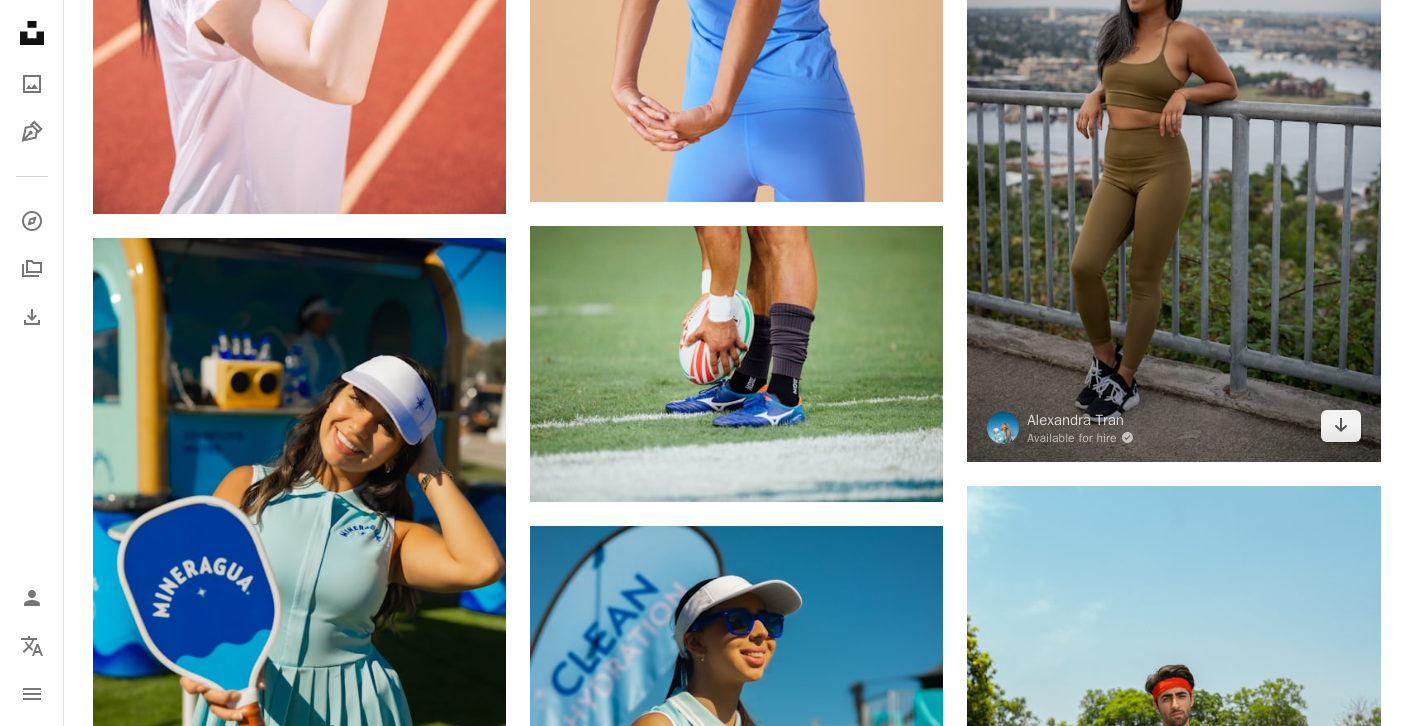 scroll, scrollTop: 8562, scrollLeft: 0, axis: vertical 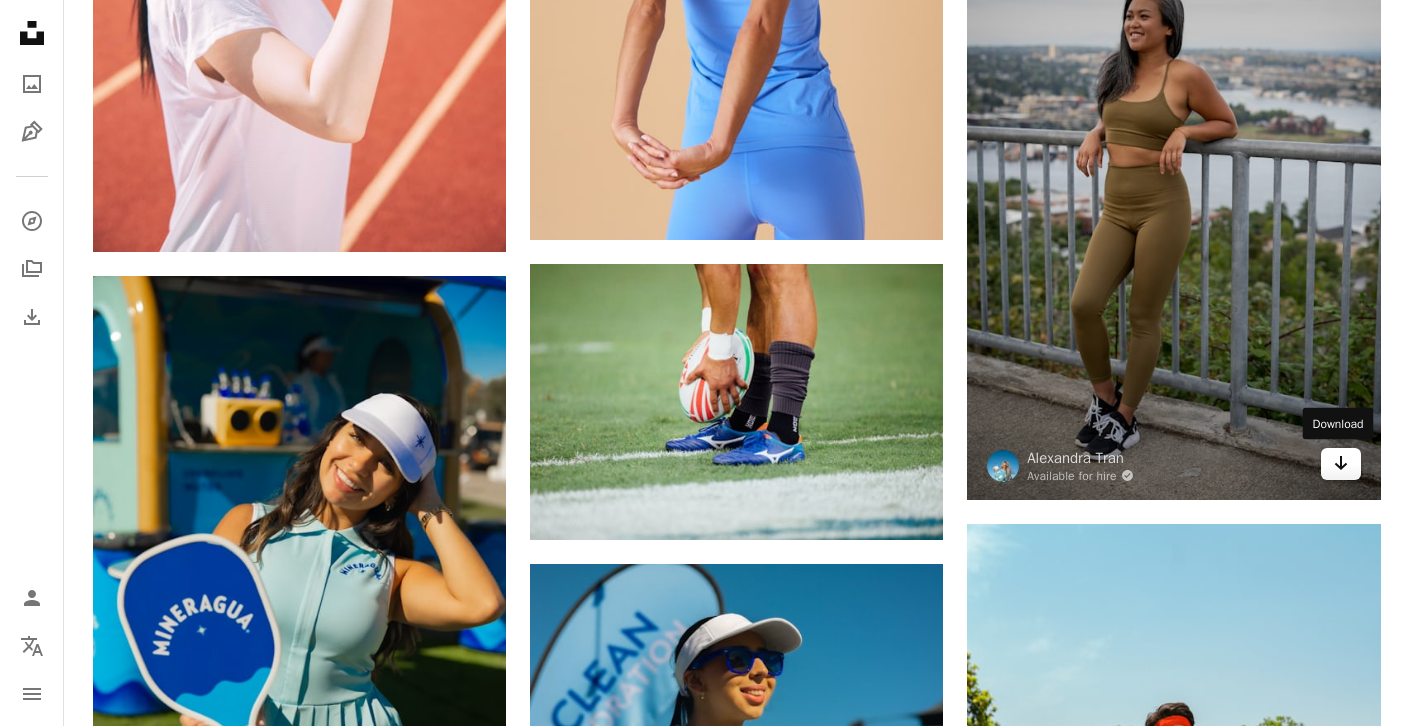 click on "Arrow pointing down" at bounding box center [1341, 464] 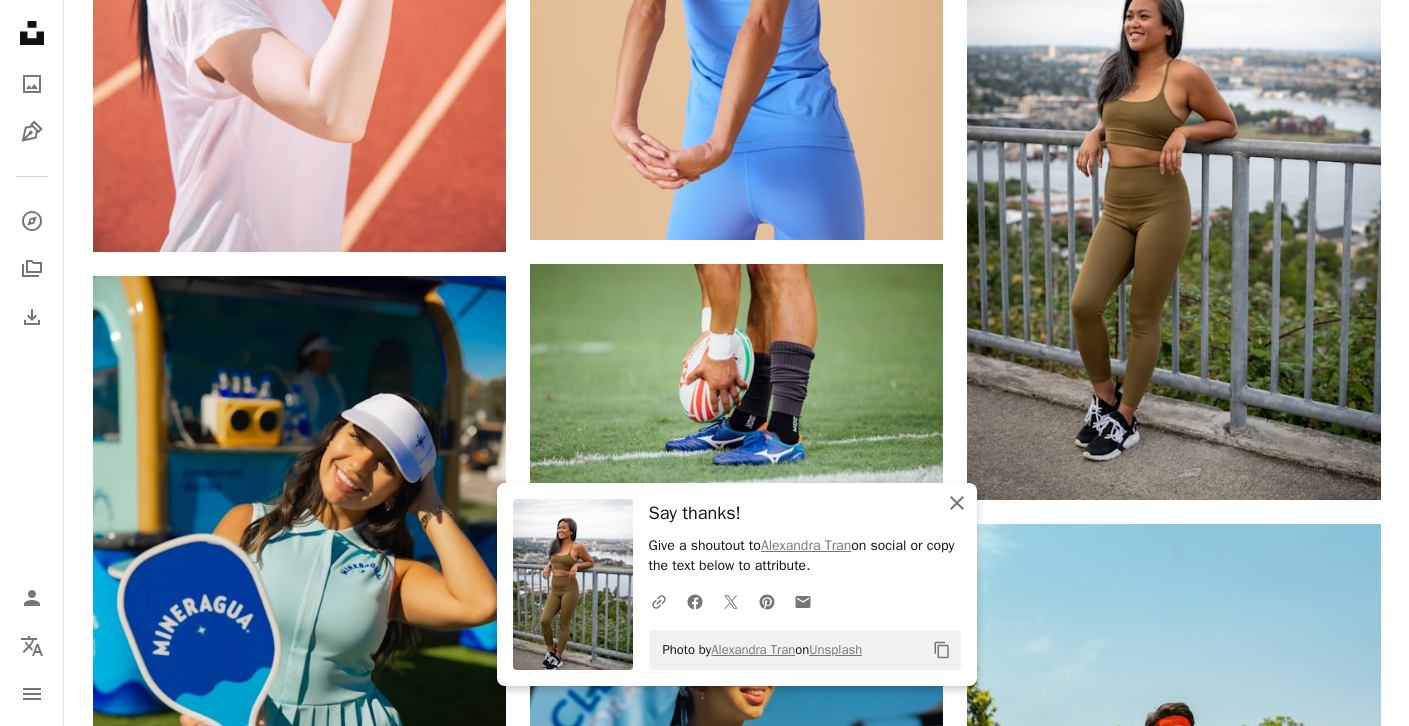 click 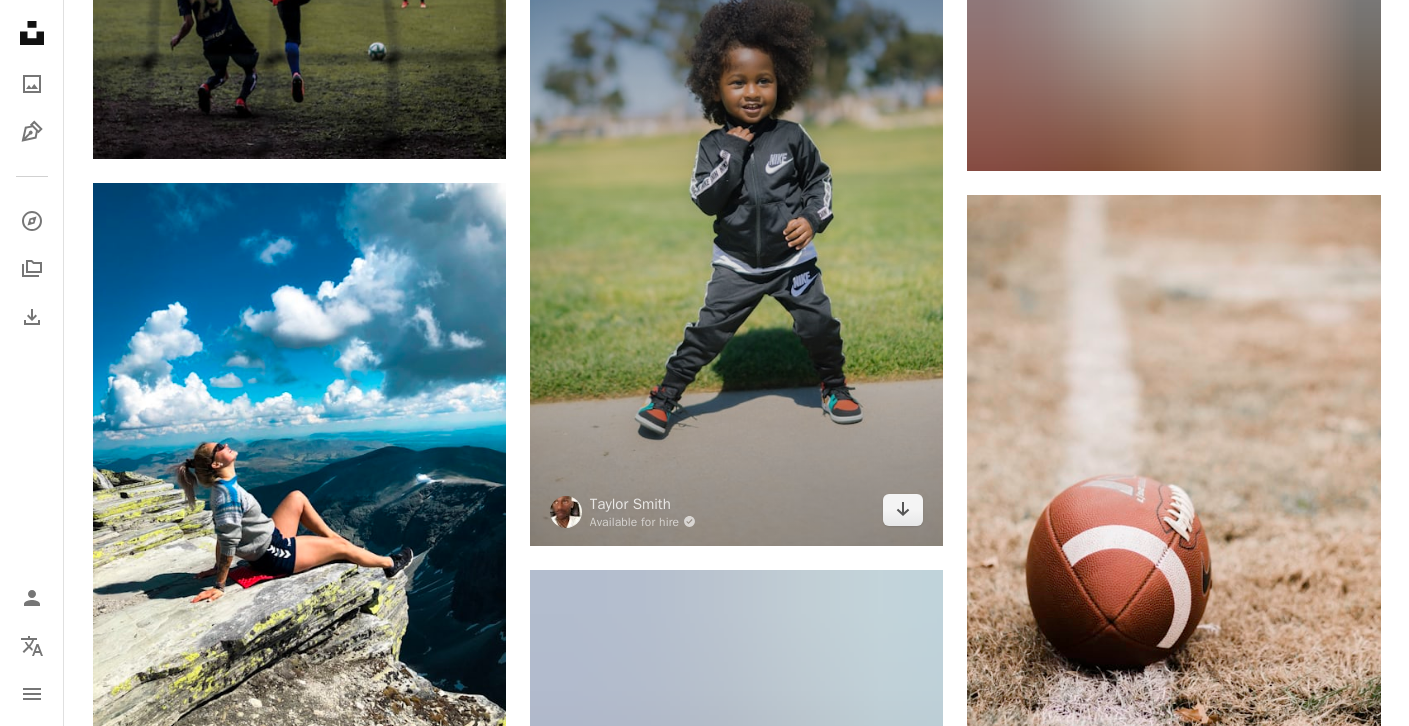 scroll, scrollTop: 16611, scrollLeft: 0, axis: vertical 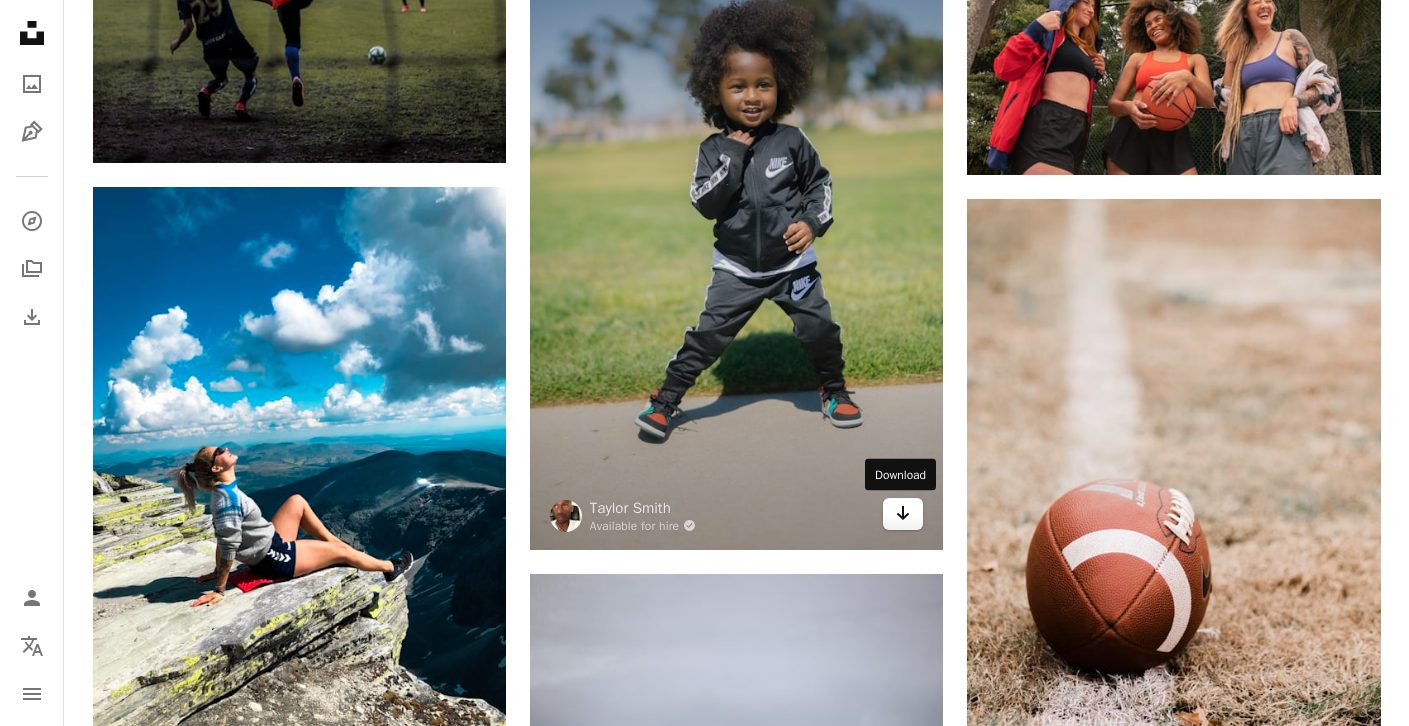 click on "Arrow pointing down" 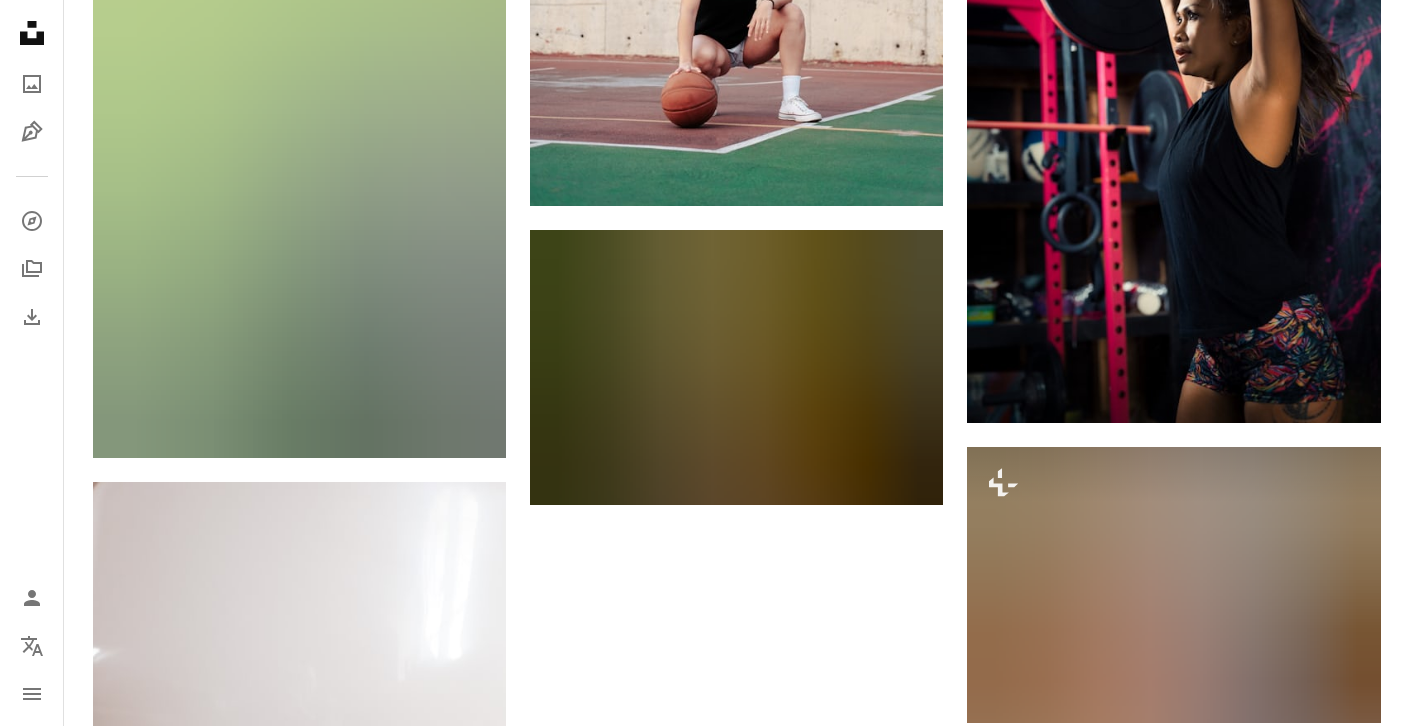 scroll, scrollTop: 39279, scrollLeft: 0, axis: vertical 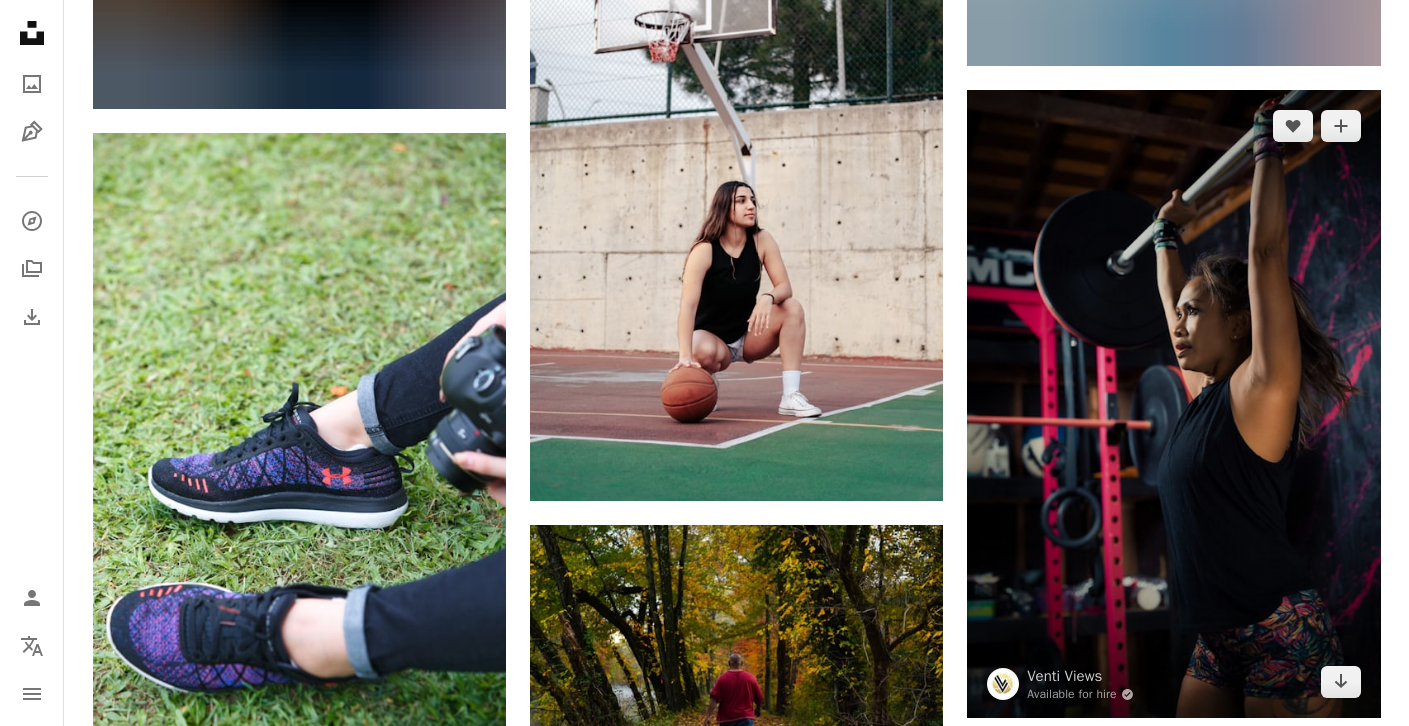 drag, startPoint x: 1403, startPoint y: 546, endPoint x: 1377, endPoint y: 379, distance: 169.01184 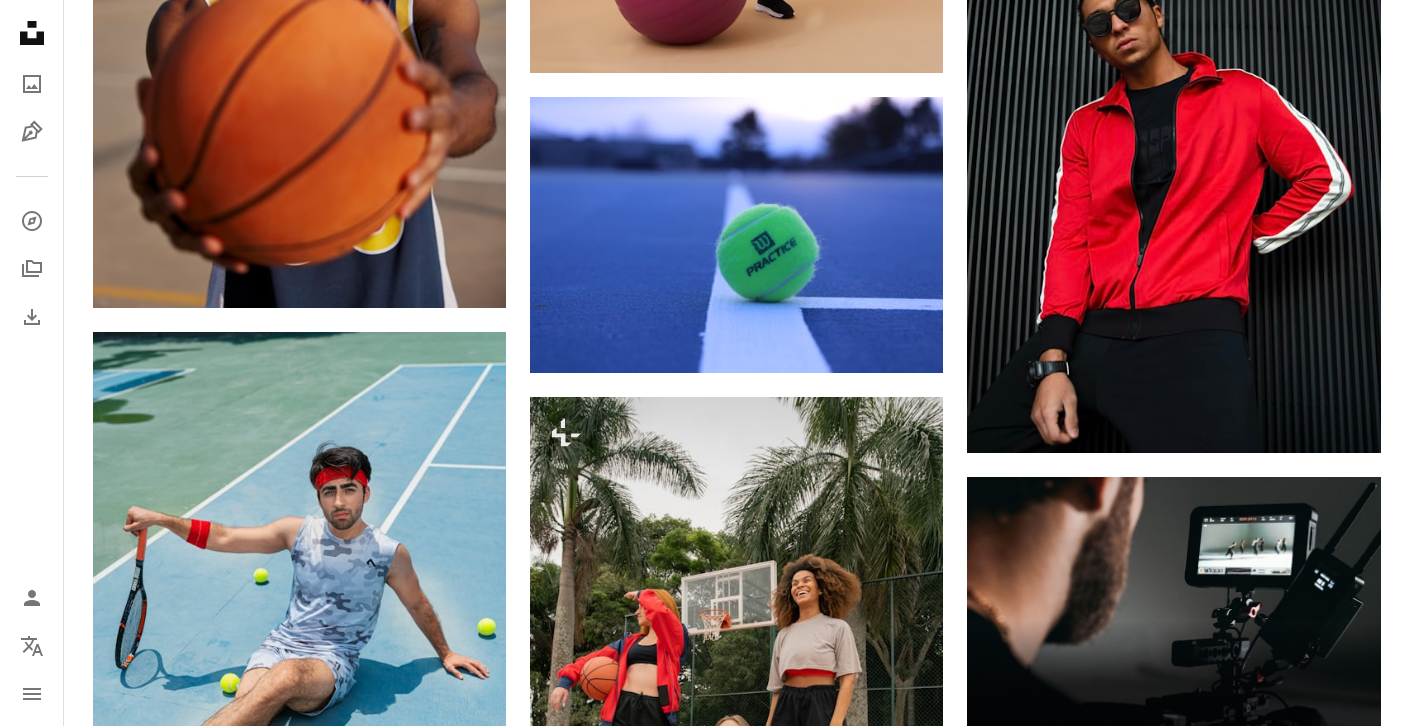 scroll, scrollTop: 0, scrollLeft: 0, axis: both 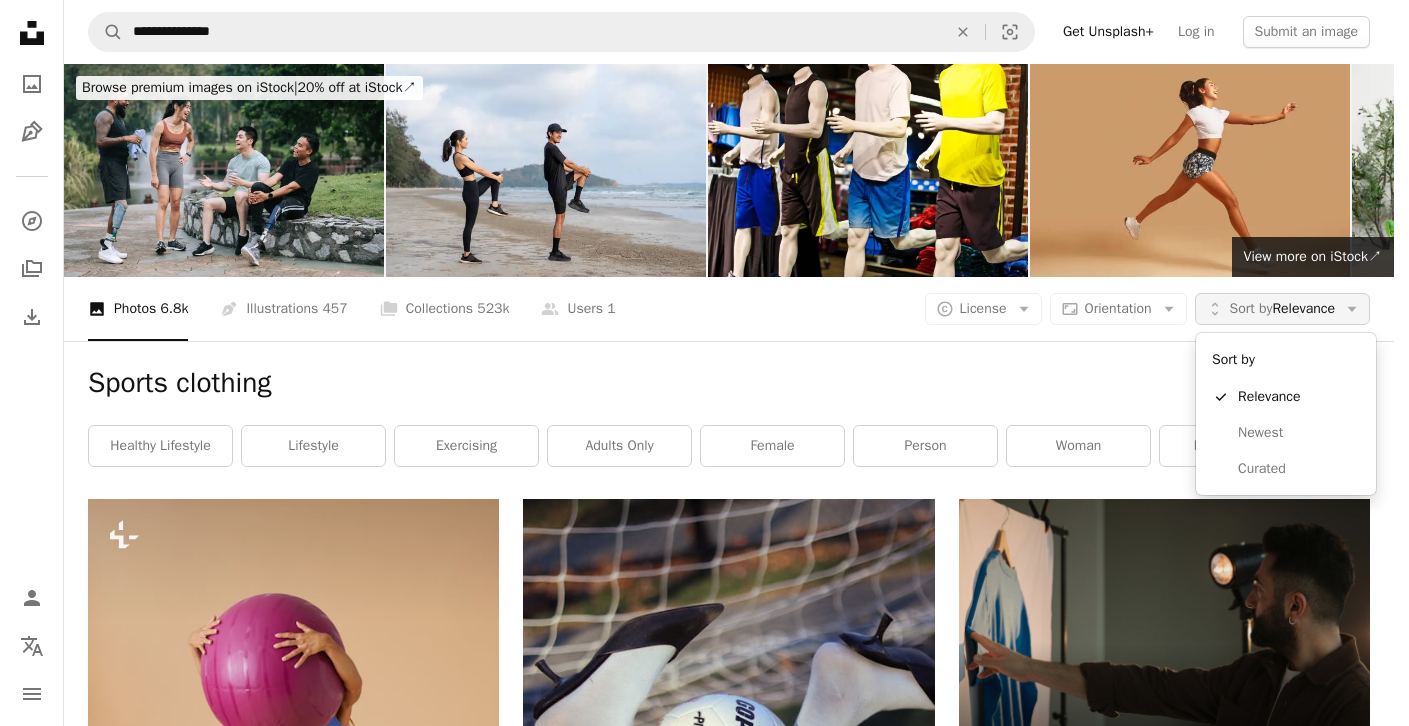 click on "Sort by  Relevance" at bounding box center [1282, 309] 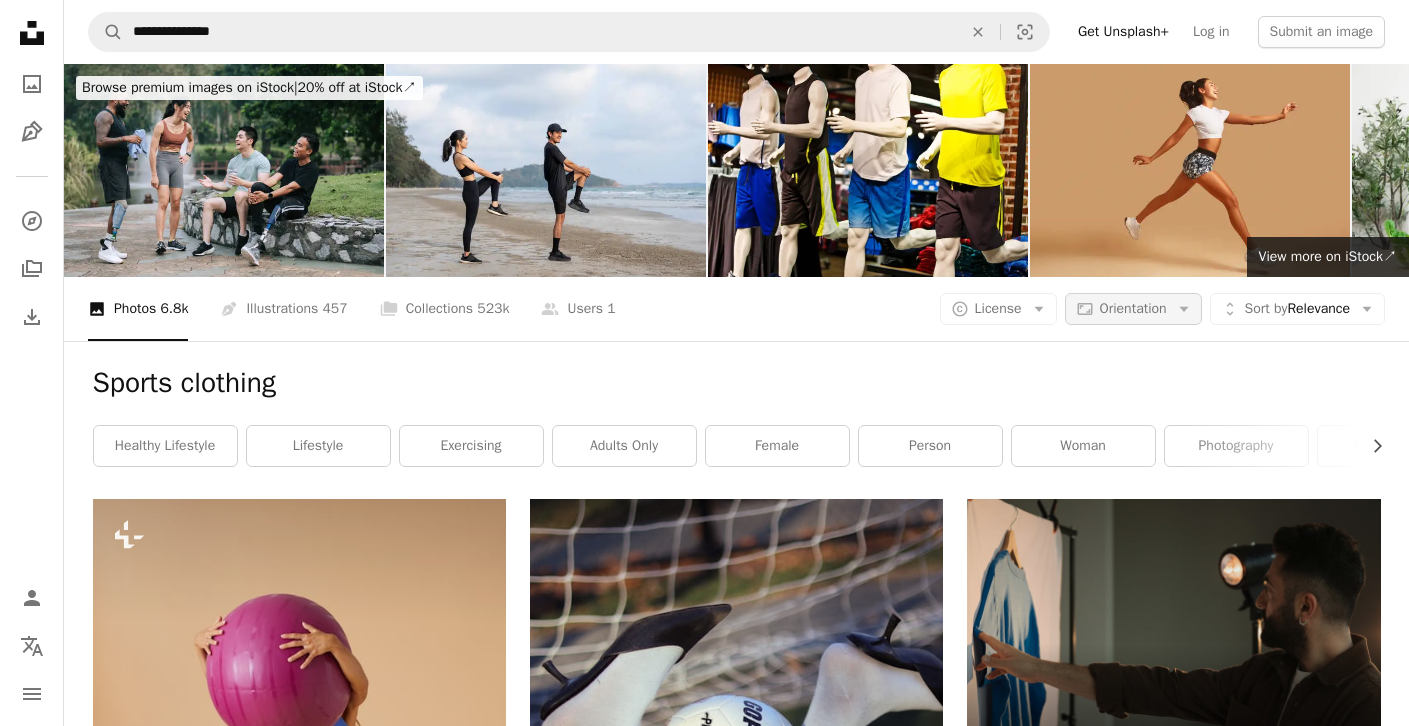 click on "Arrow down" 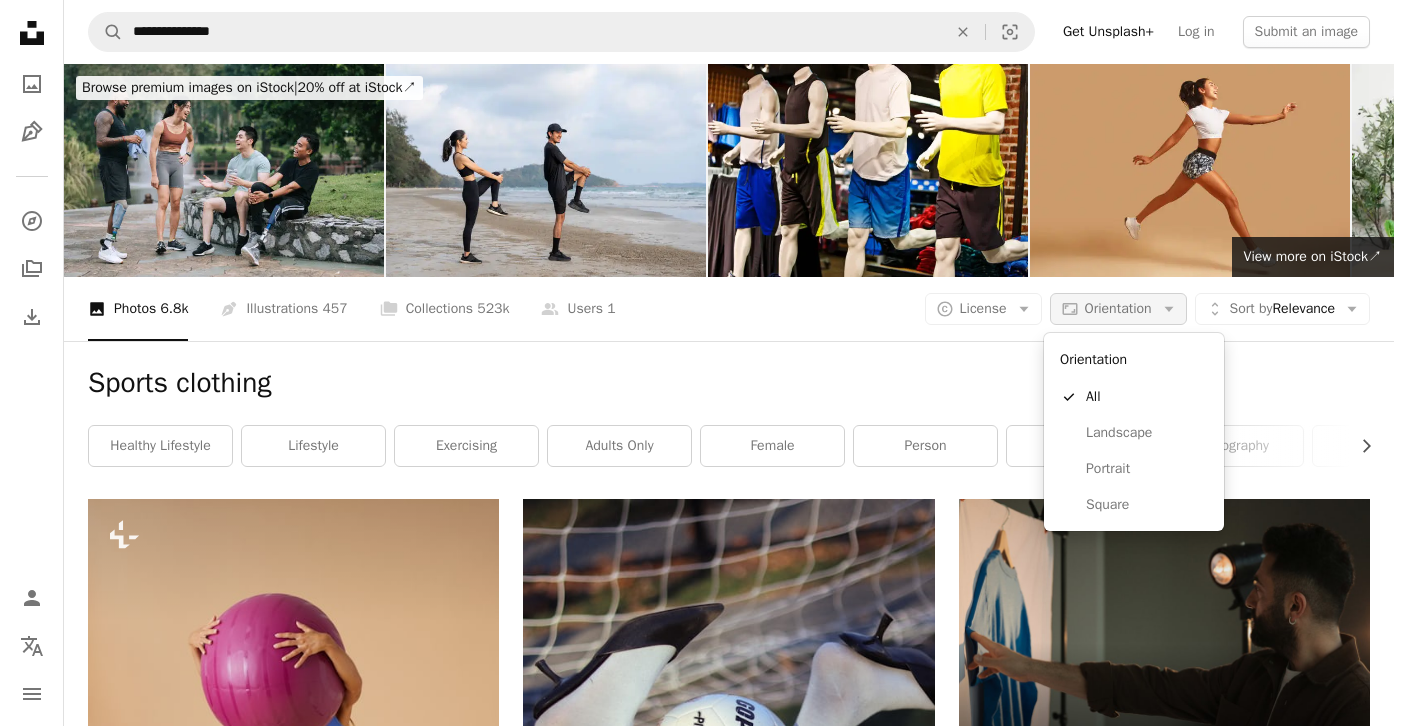 click on "Arrow down" 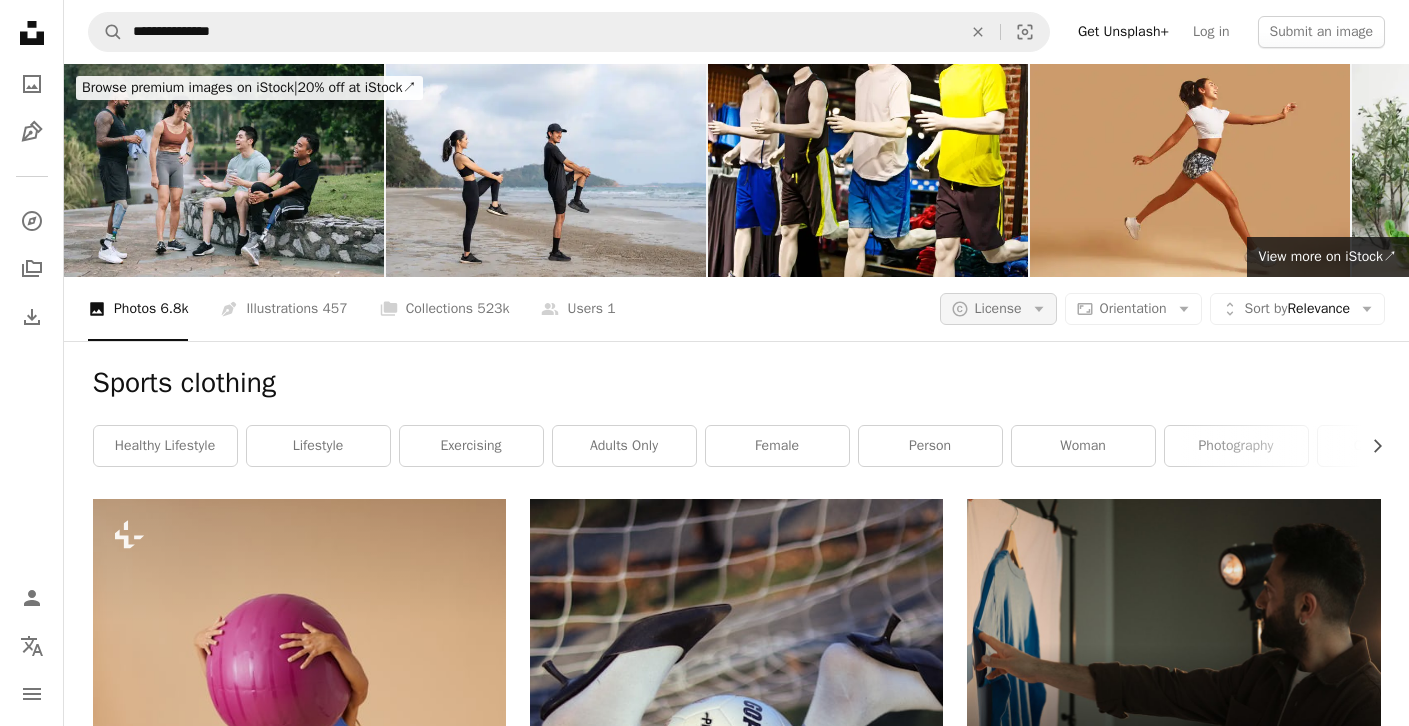 click on "A copyright icon © License Arrow down" at bounding box center [998, 309] 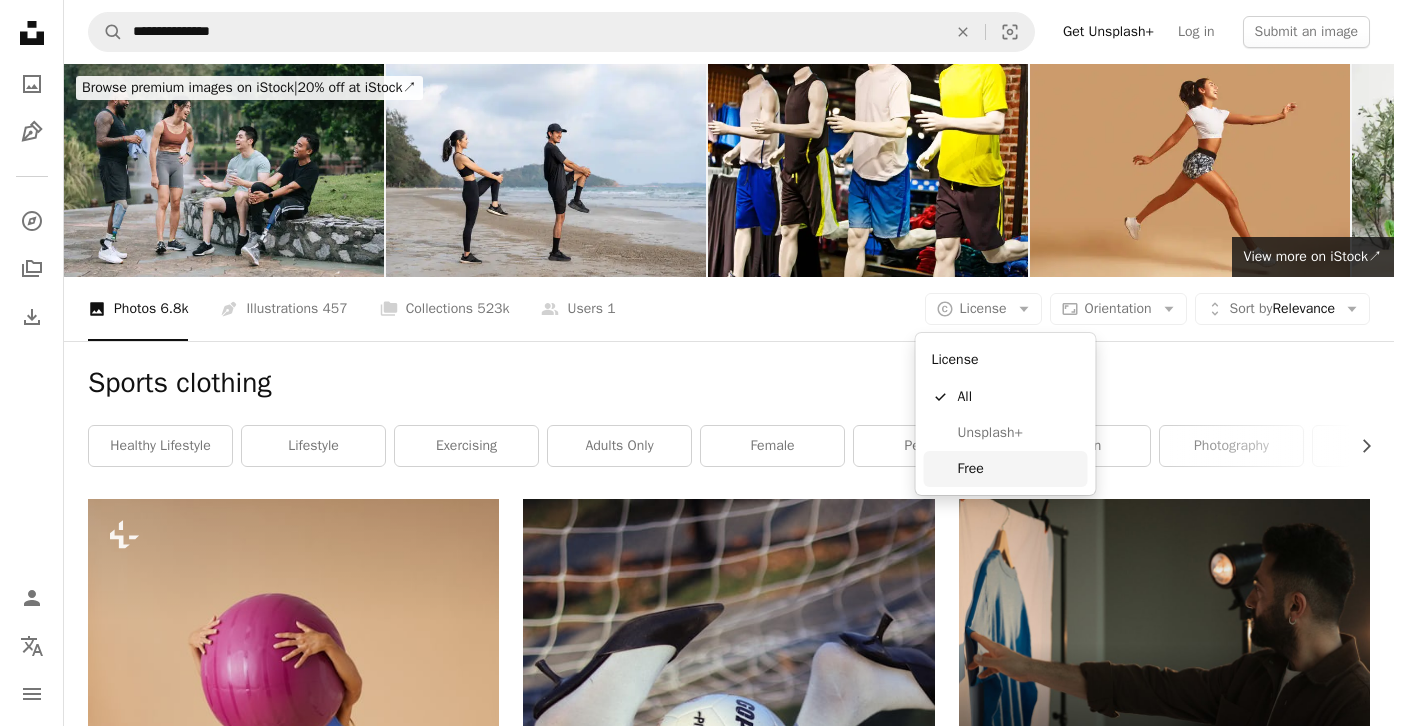 click on "Free" at bounding box center [1019, 469] 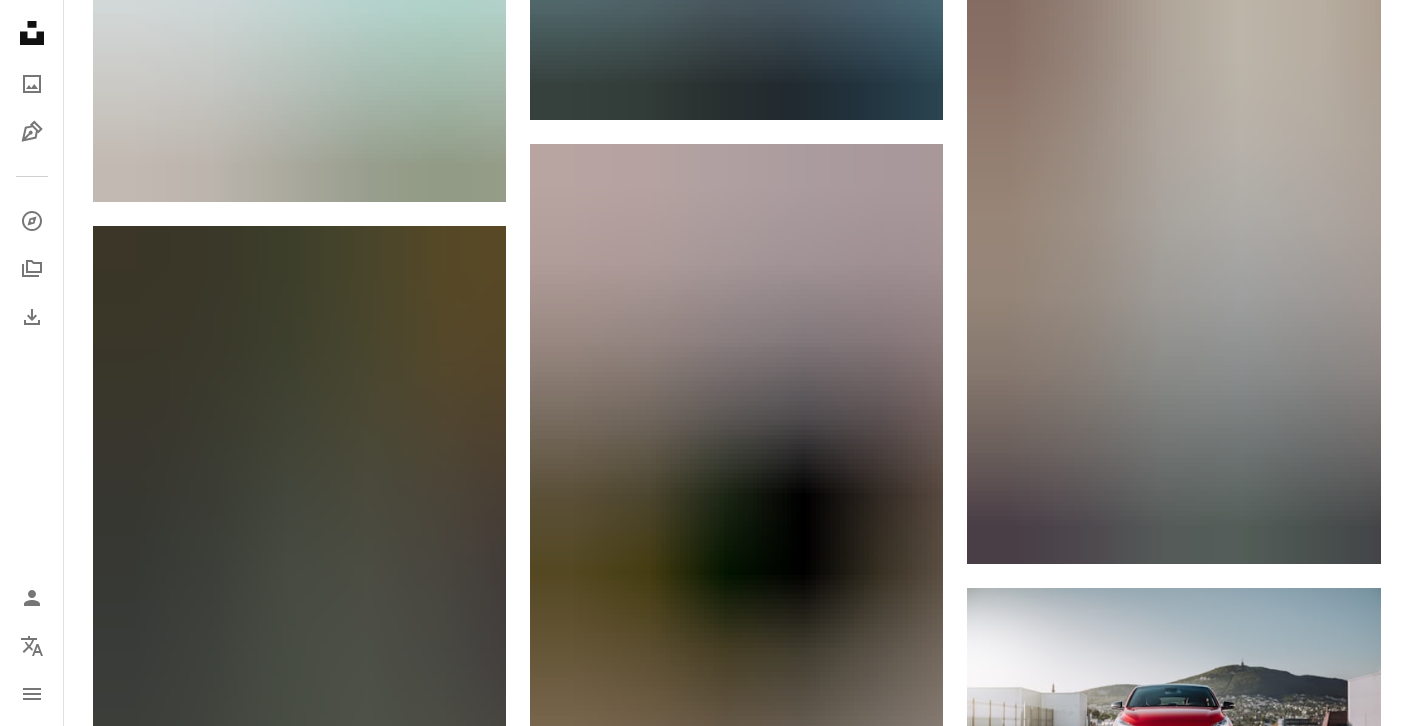 scroll, scrollTop: 43087, scrollLeft: 0, axis: vertical 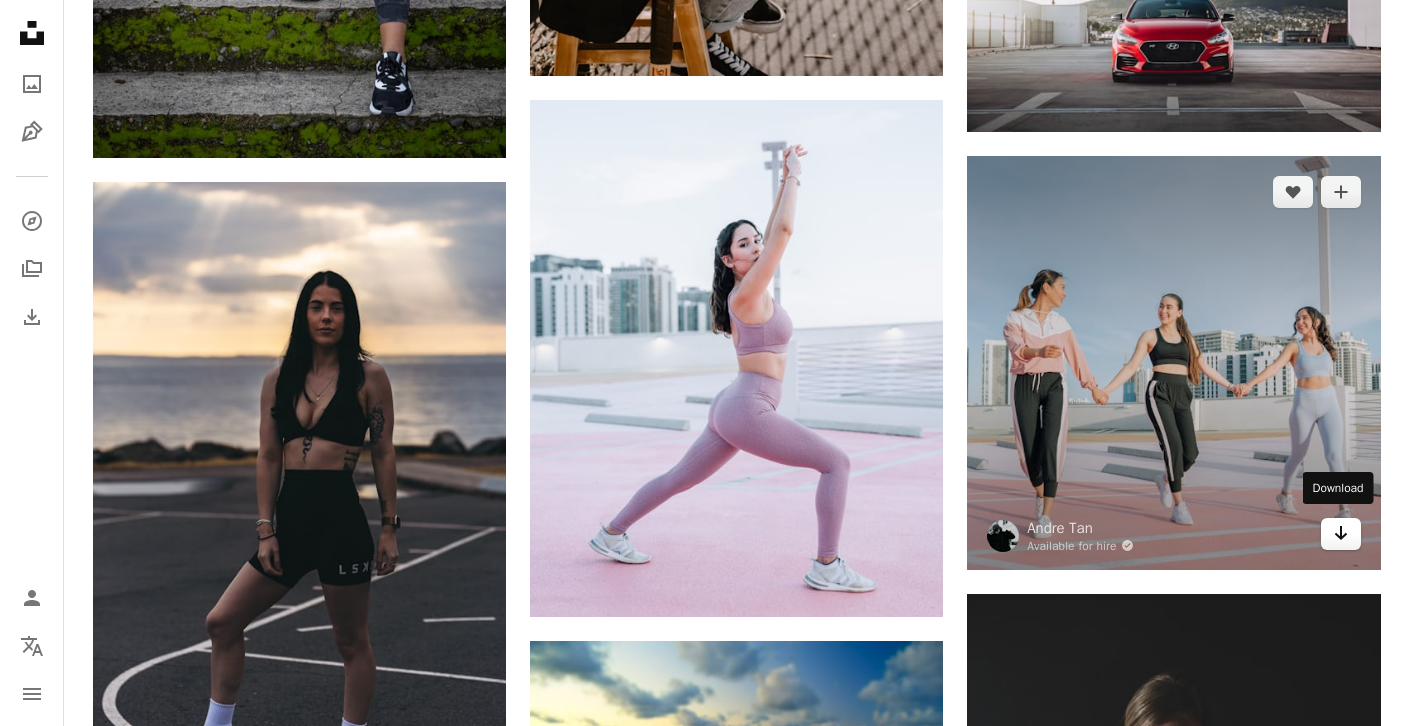 click 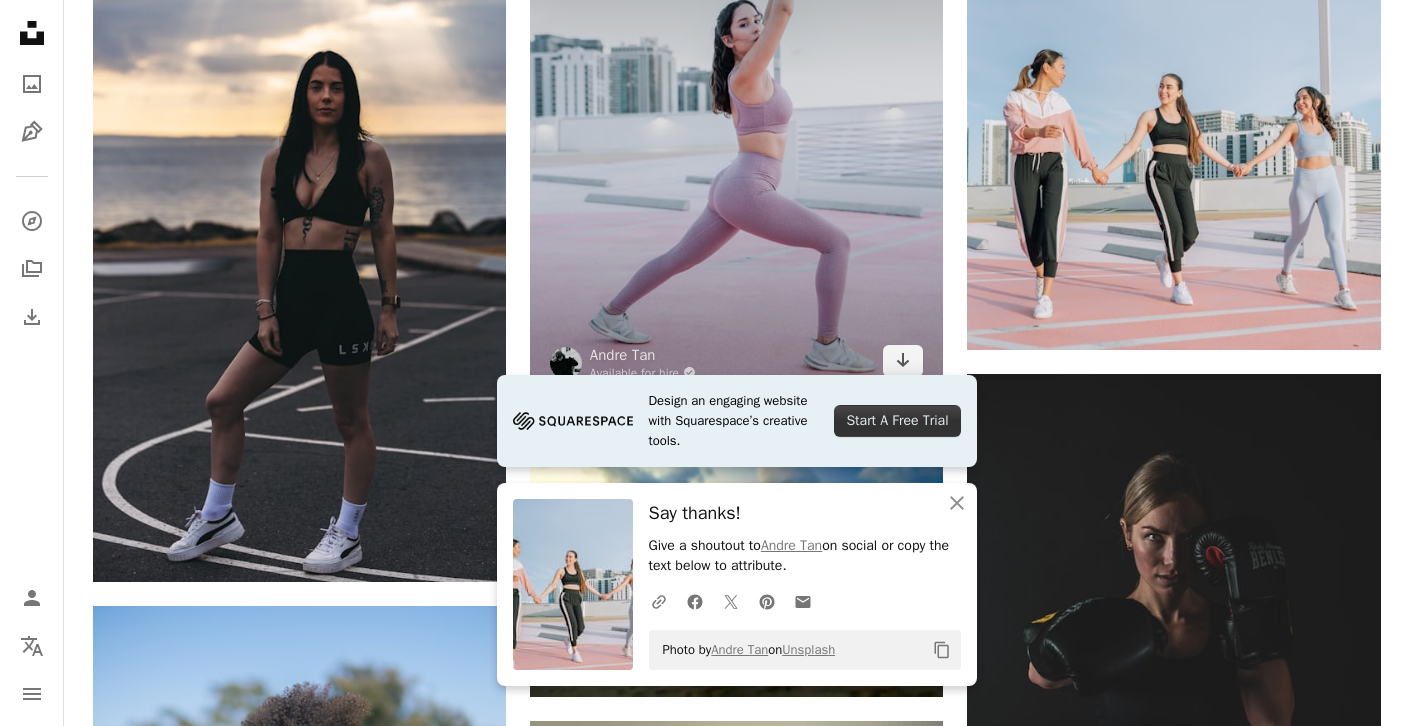 scroll, scrollTop: 43337, scrollLeft: 0, axis: vertical 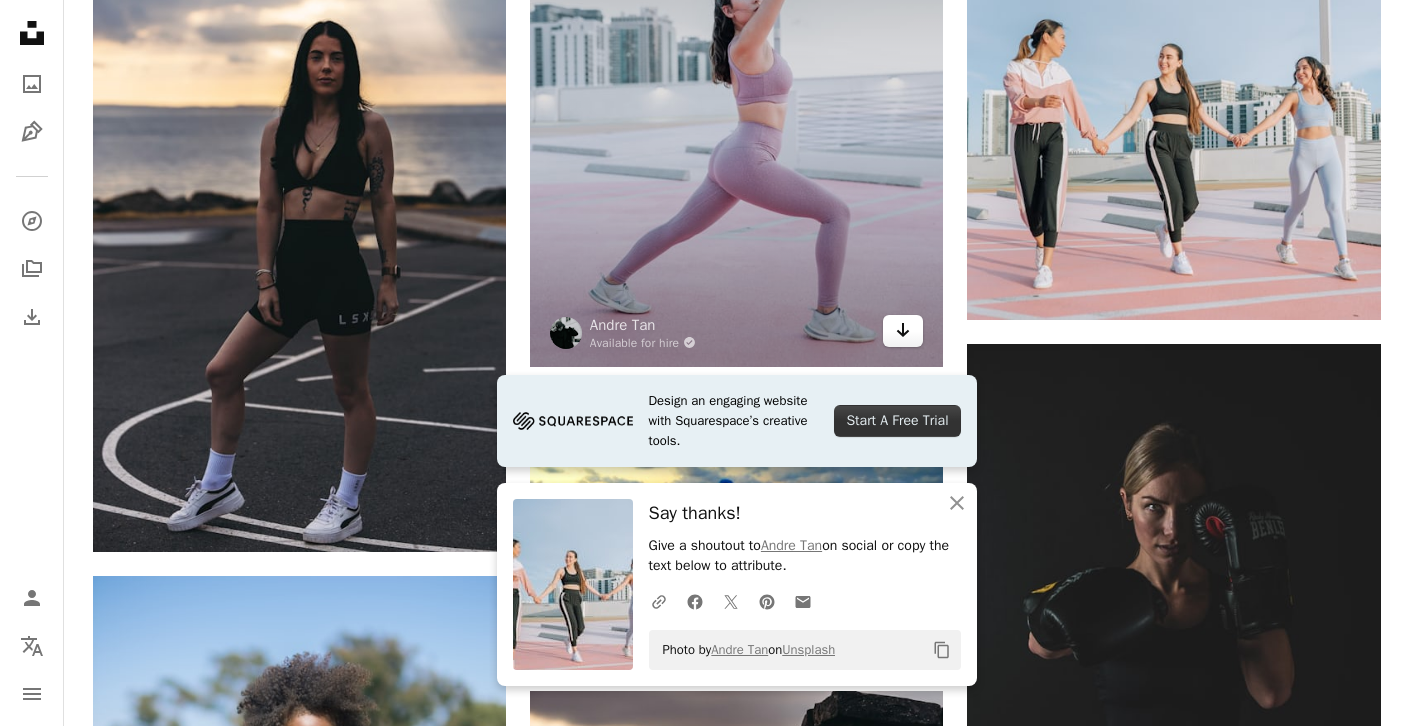 click on "Arrow pointing down" 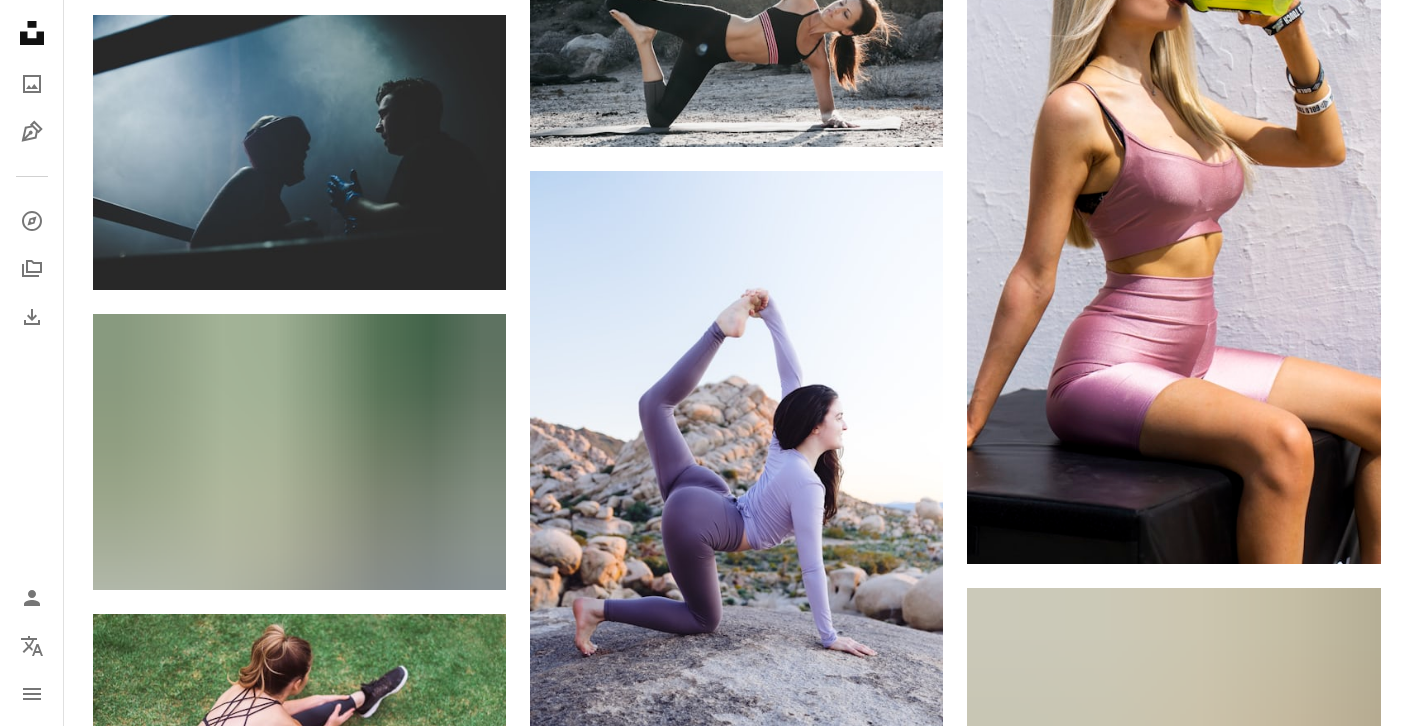 scroll, scrollTop: 55909, scrollLeft: 0, axis: vertical 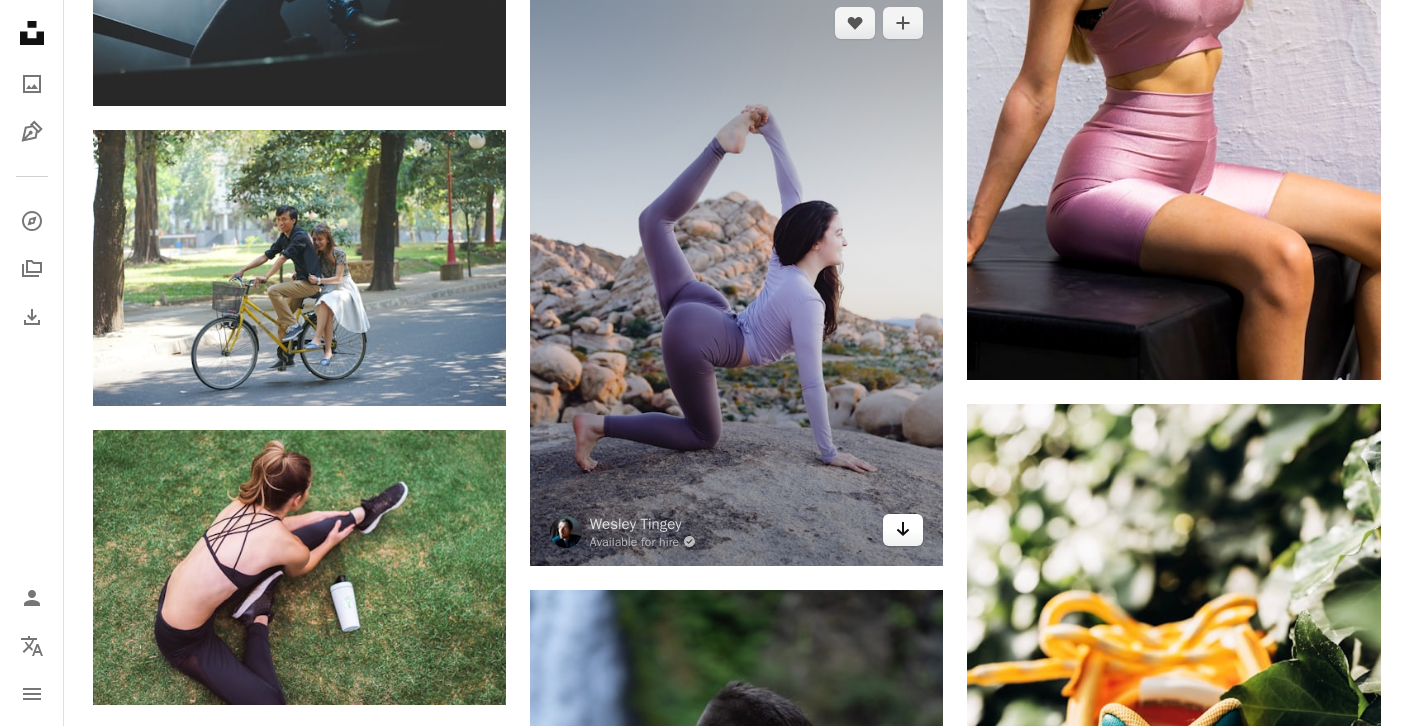click on "Arrow pointing down" 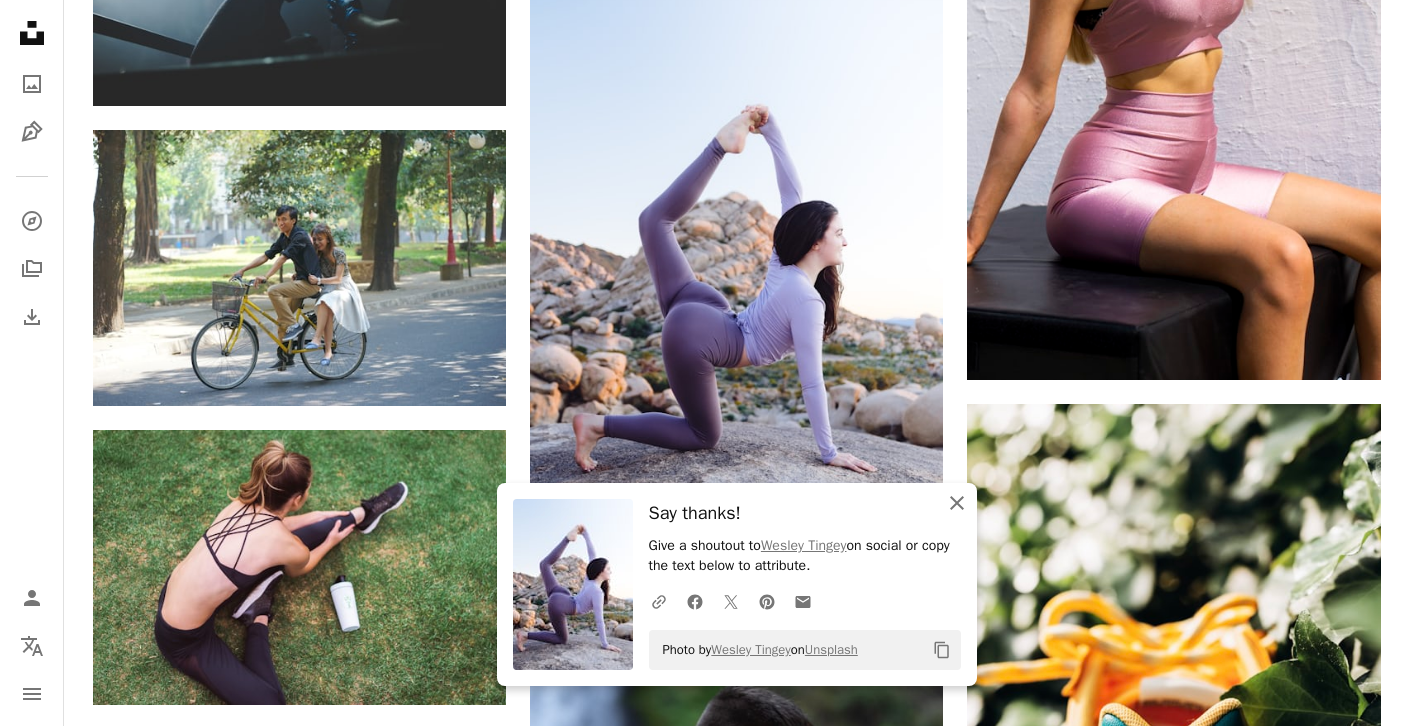 click on "An X shape" 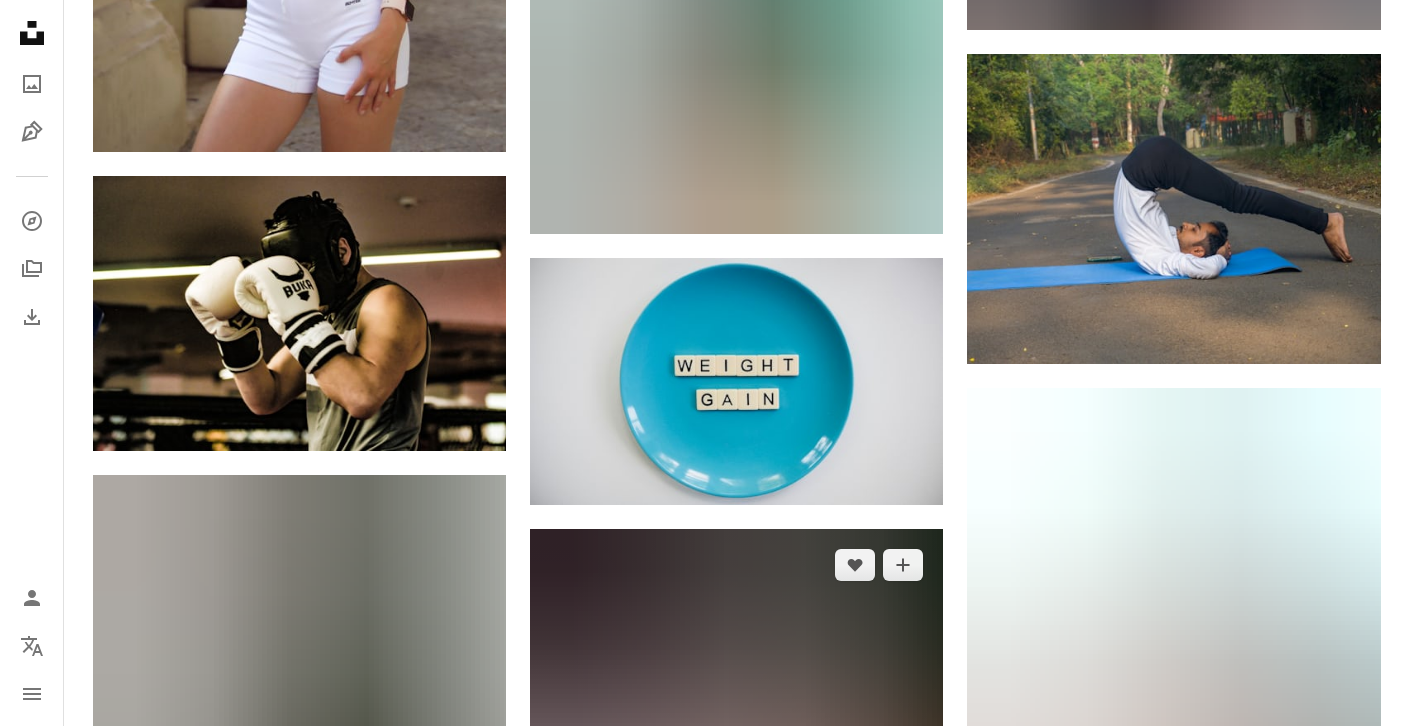 scroll, scrollTop: 63203, scrollLeft: 0, axis: vertical 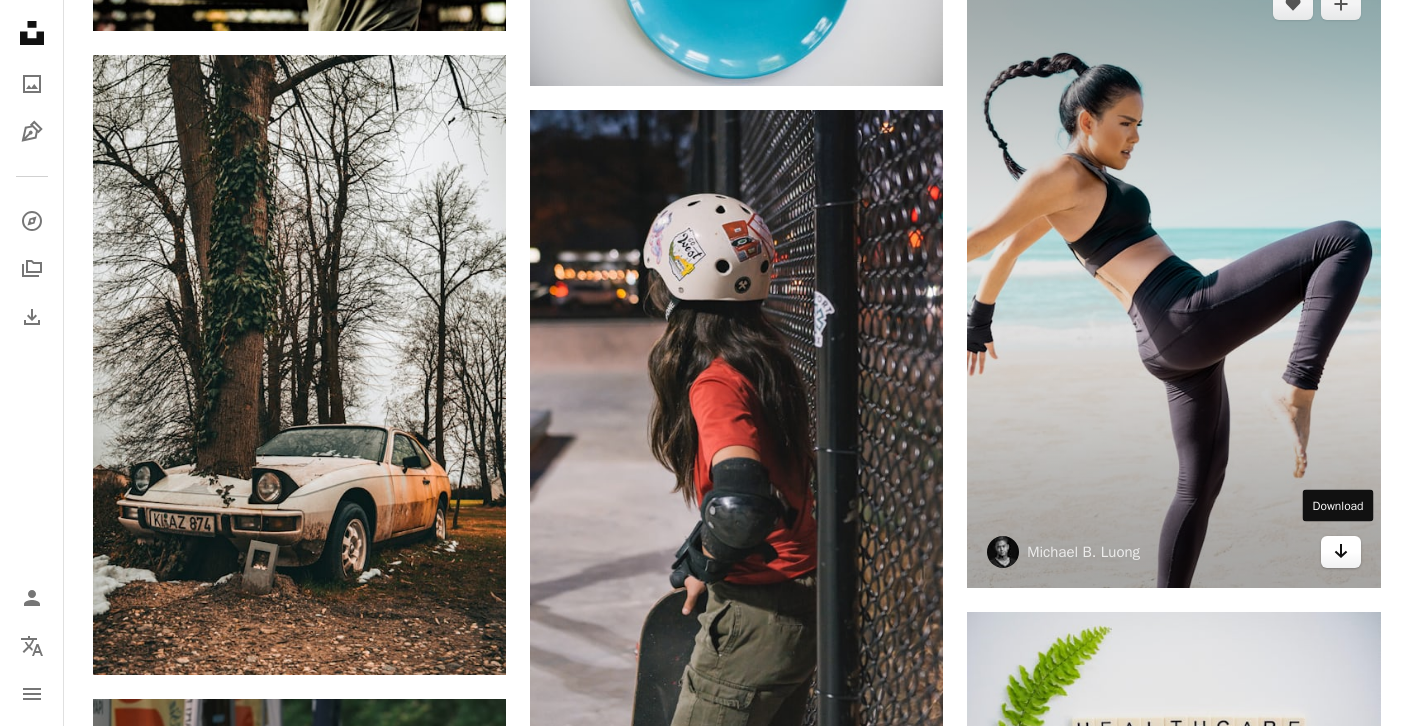 click on "Arrow pointing down" 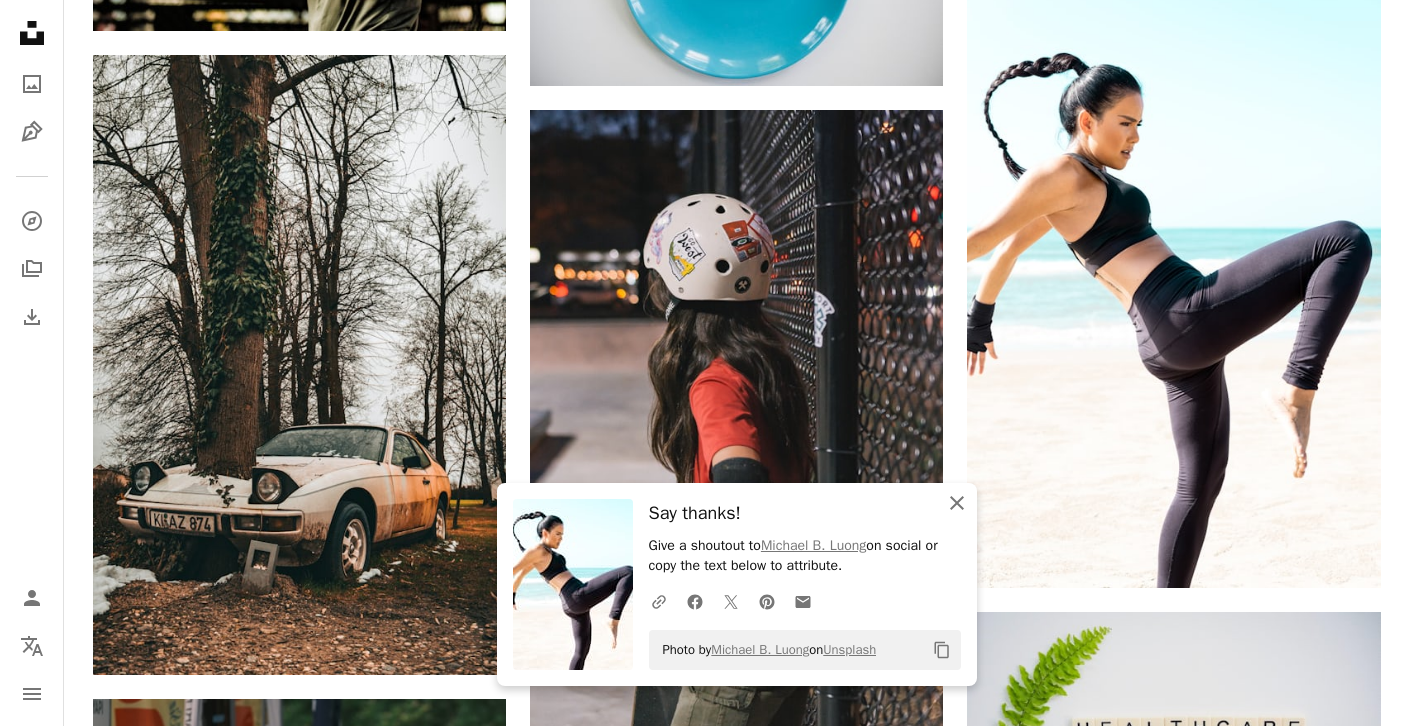 click on "An X shape" 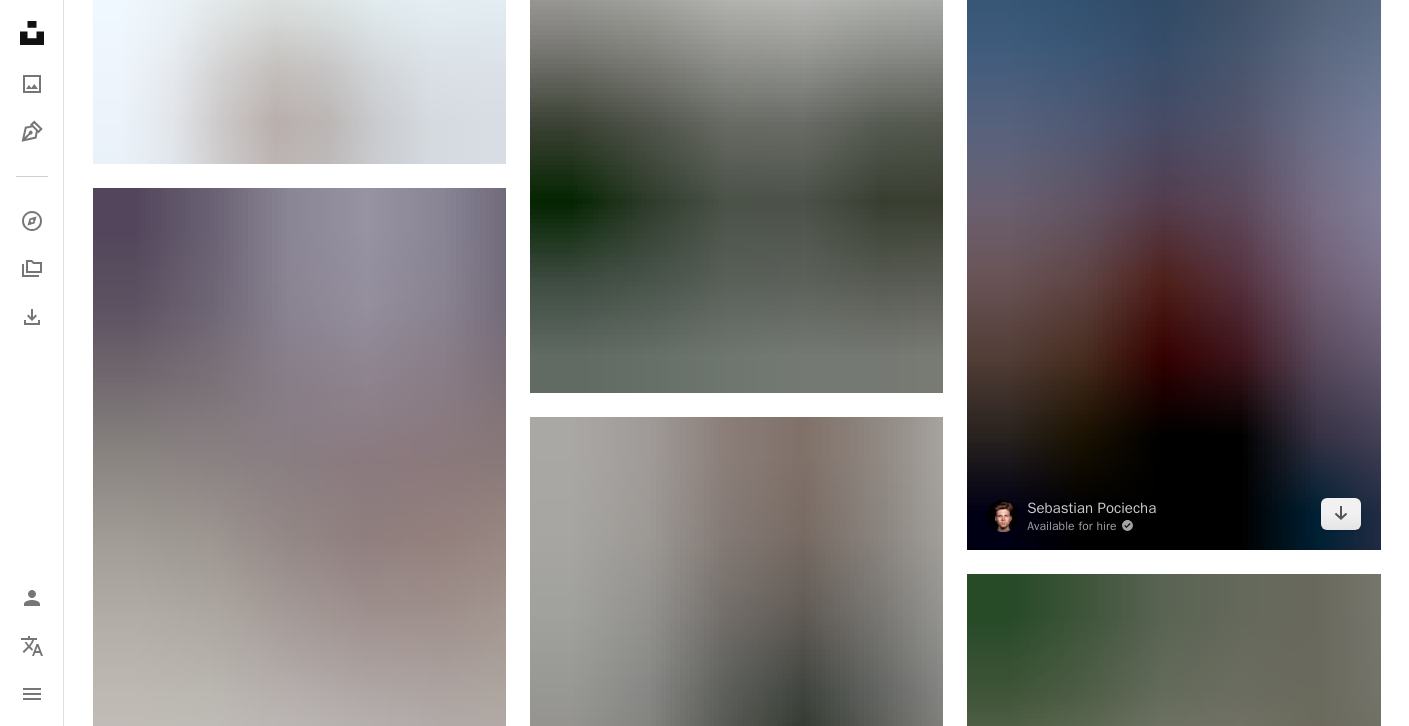 scroll, scrollTop: 64909, scrollLeft: 0, axis: vertical 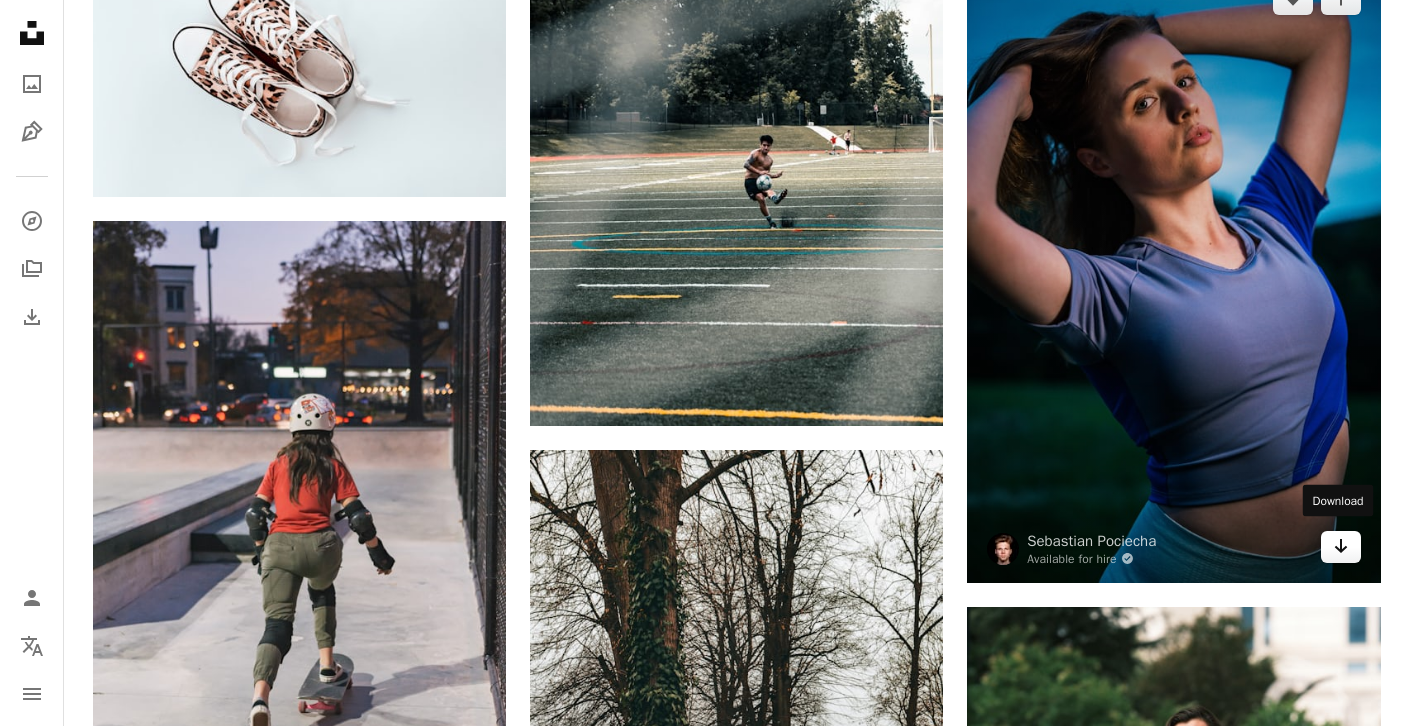click 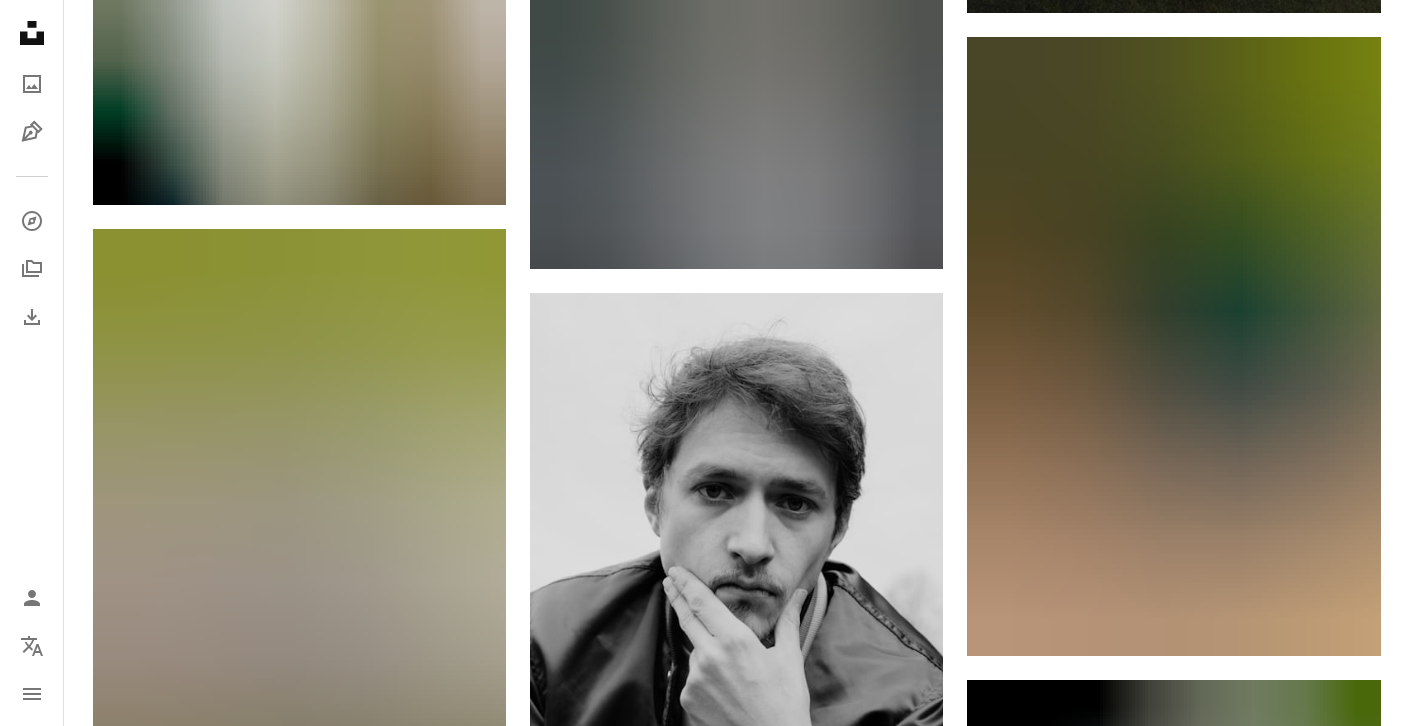 scroll, scrollTop: 75295, scrollLeft: 0, axis: vertical 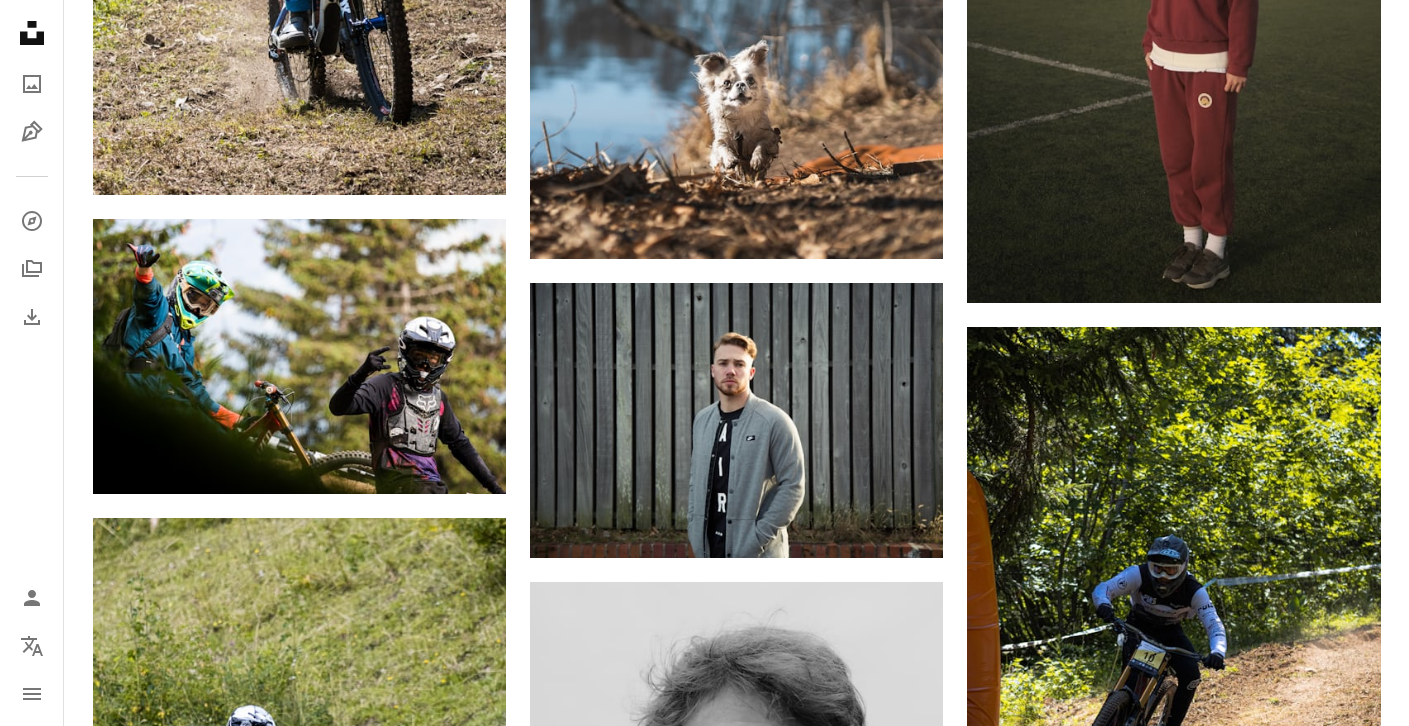 drag, startPoint x: 773, startPoint y: 298, endPoint x: 1036, endPoint y: 315, distance: 263.54886 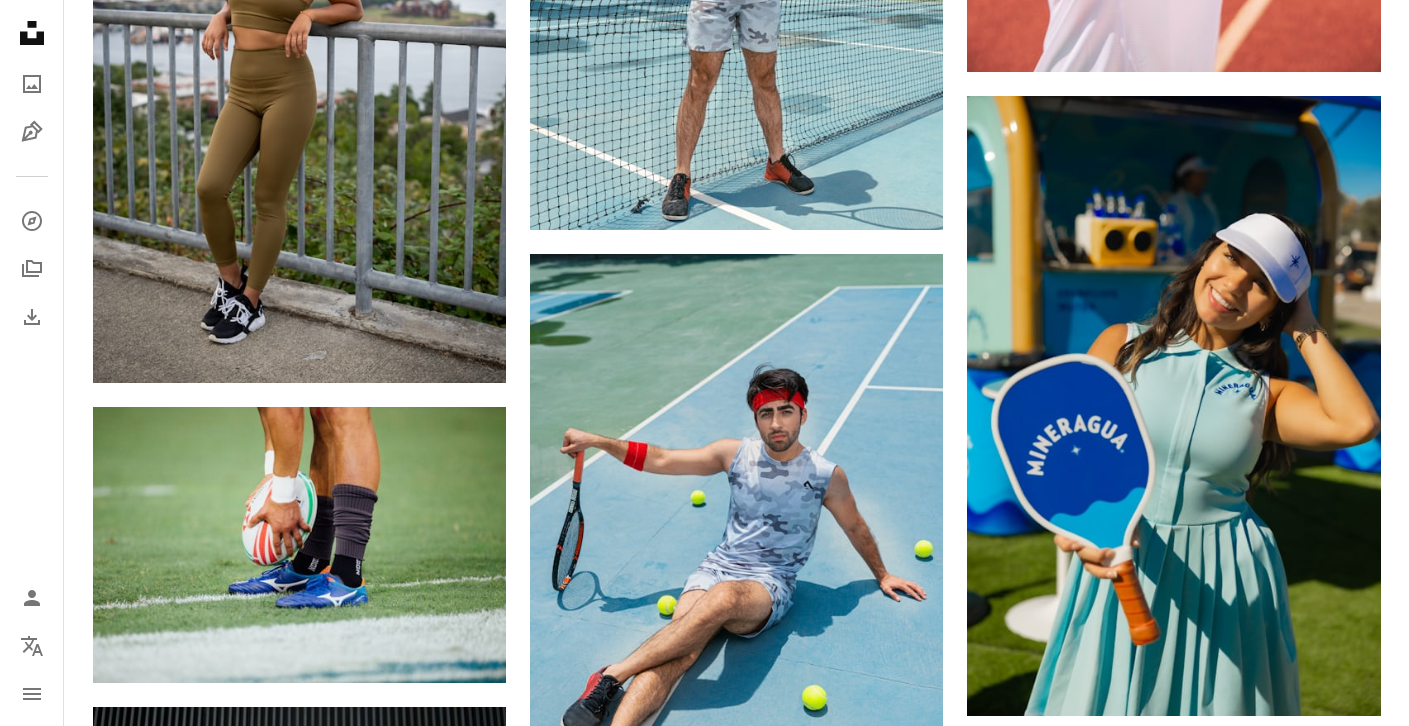 scroll, scrollTop: 0, scrollLeft: 0, axis: both 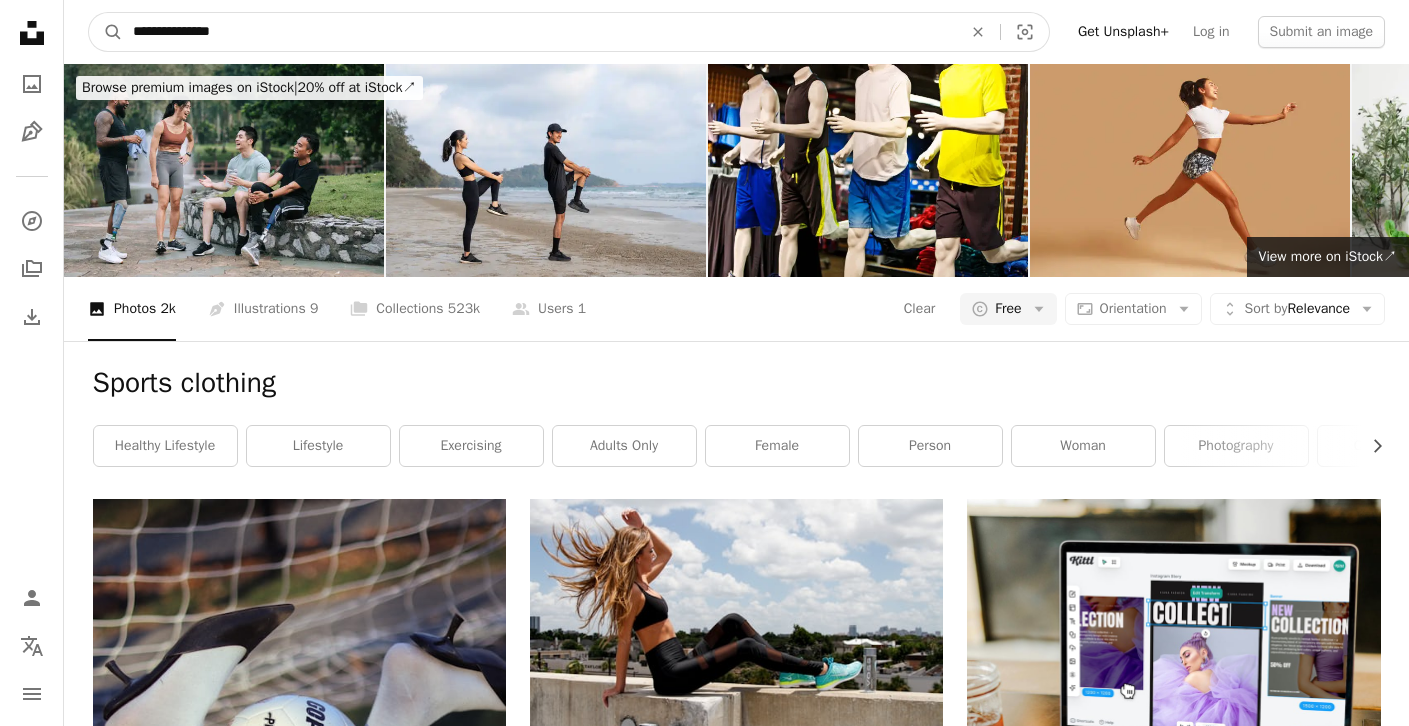 click on "**********" at bounding box center (539, 32) 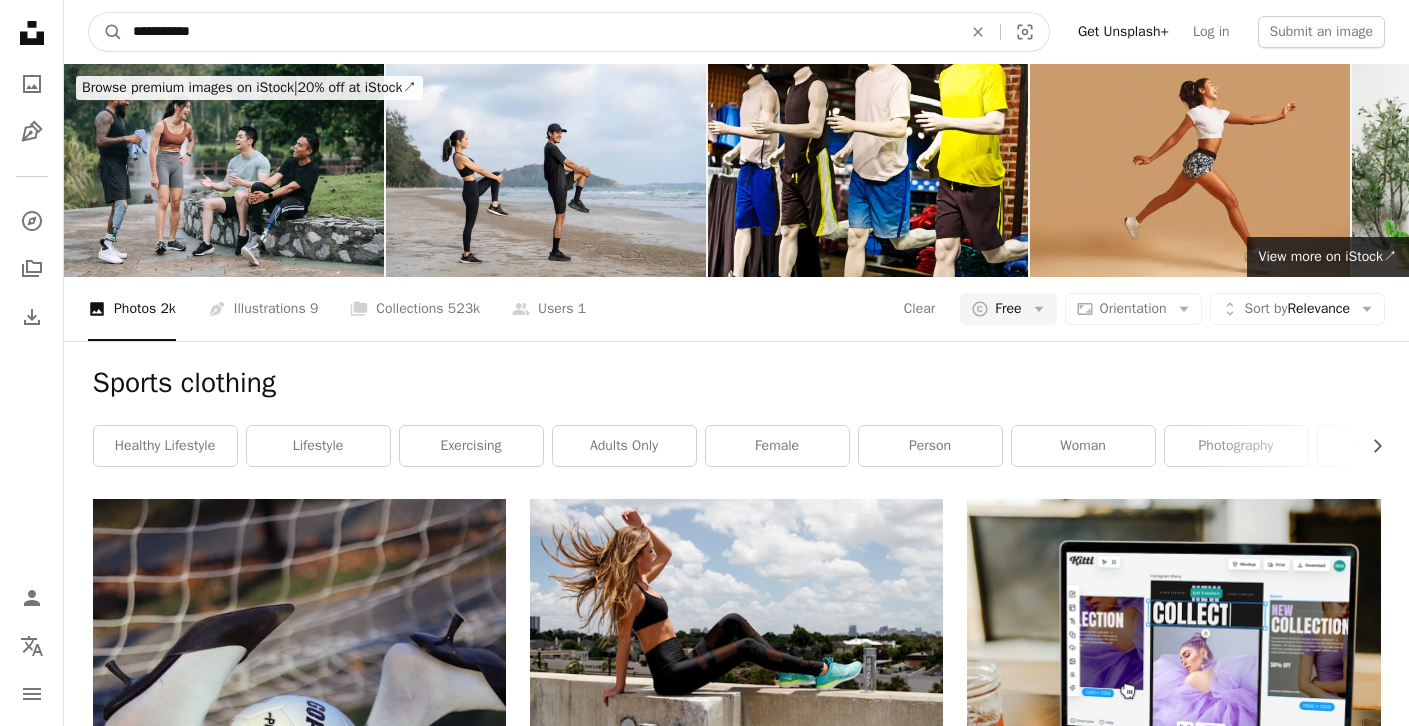 type on "**********" 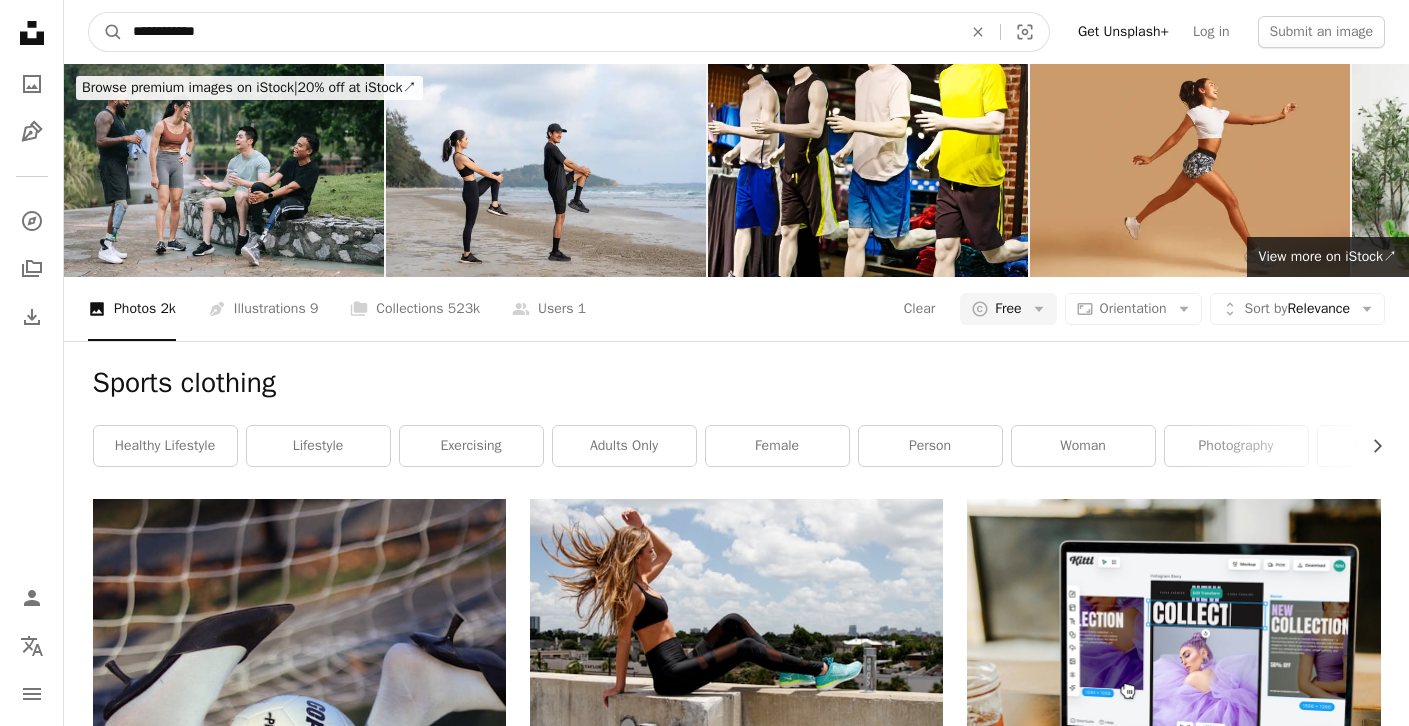 click on "A magnifying glass" at bounding box center [106, 32] 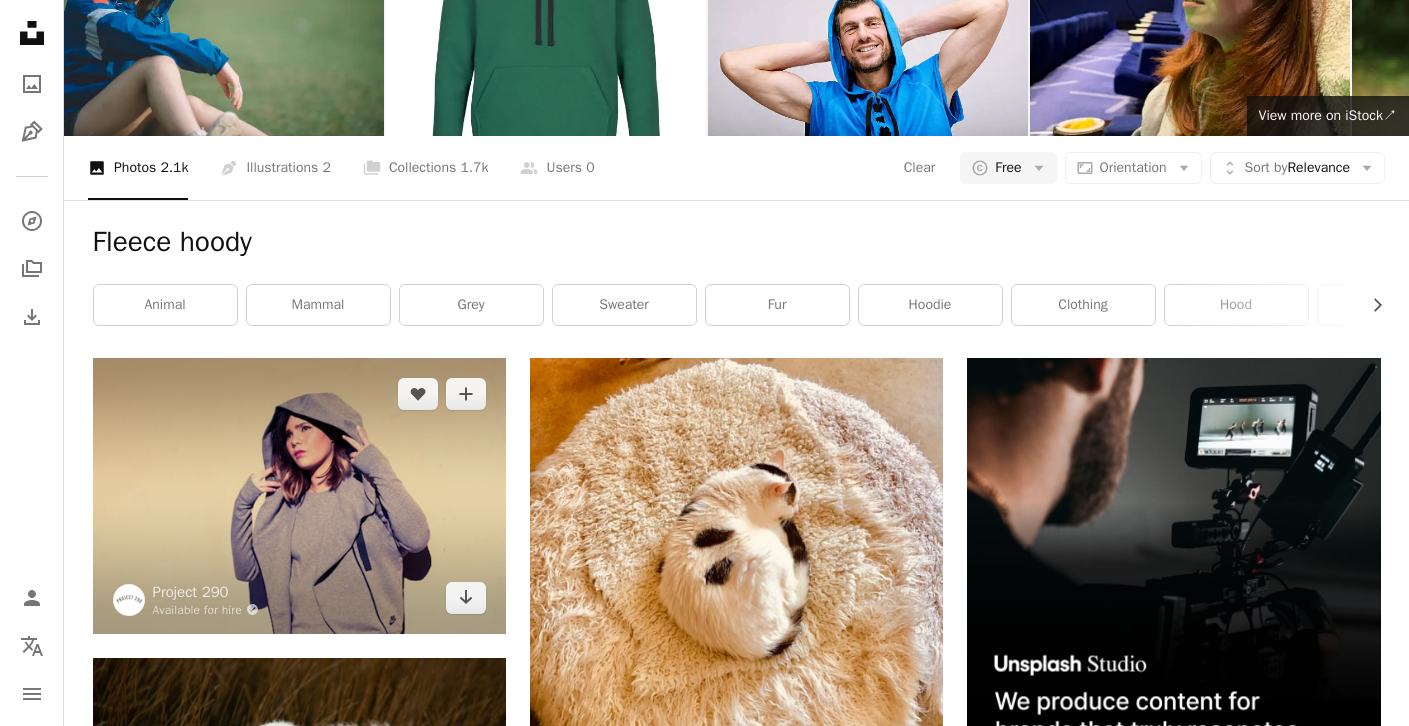 scroll, scrollTop: 0, scrollLeft: 0, axis: both 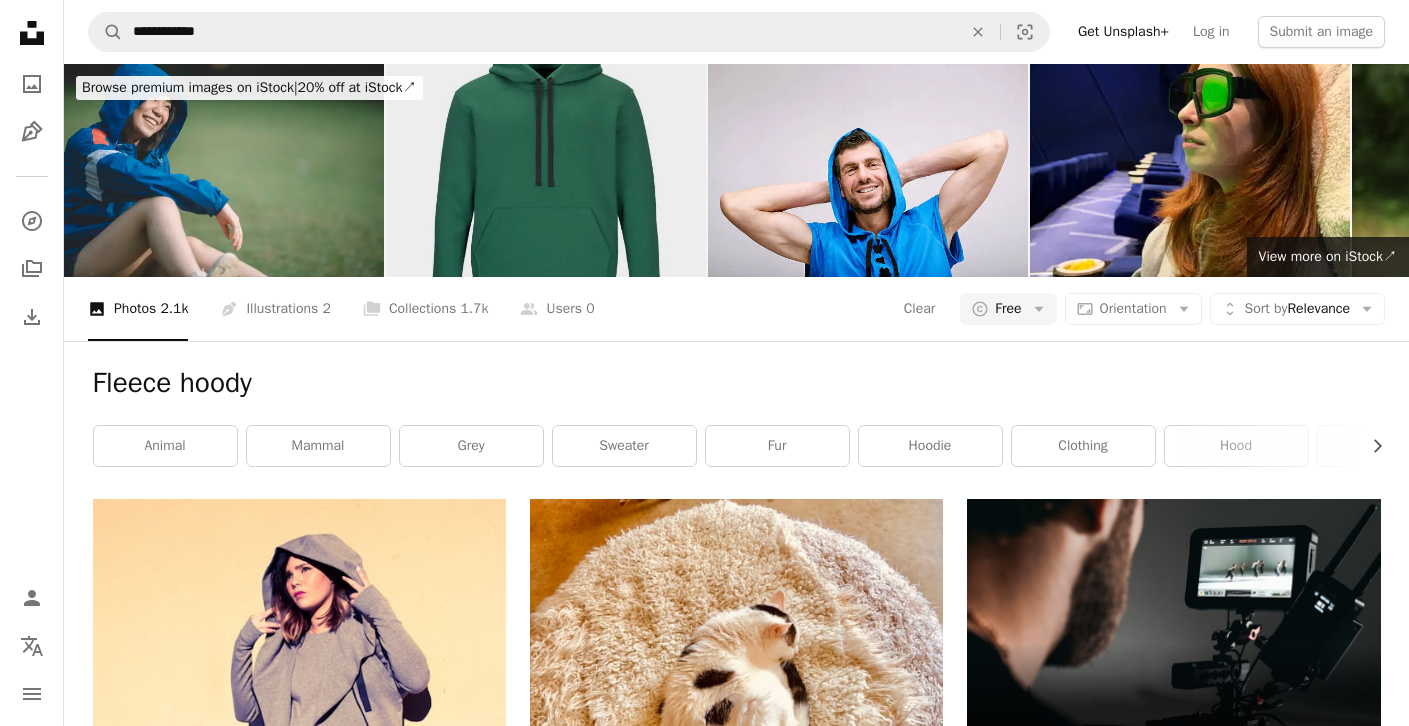 click at bounding box center [546, 170] 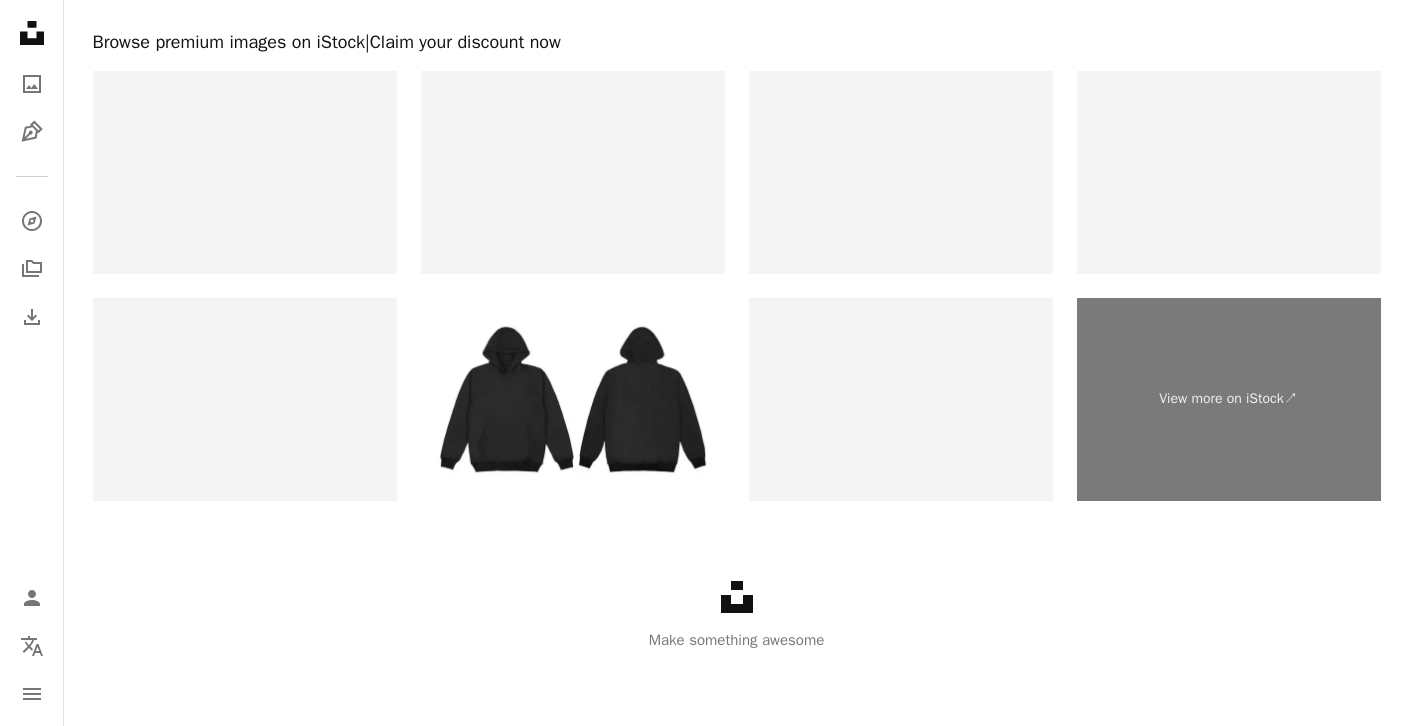 scroll, scrollTop: 3158, scrollLeft: 0, axis: vertical 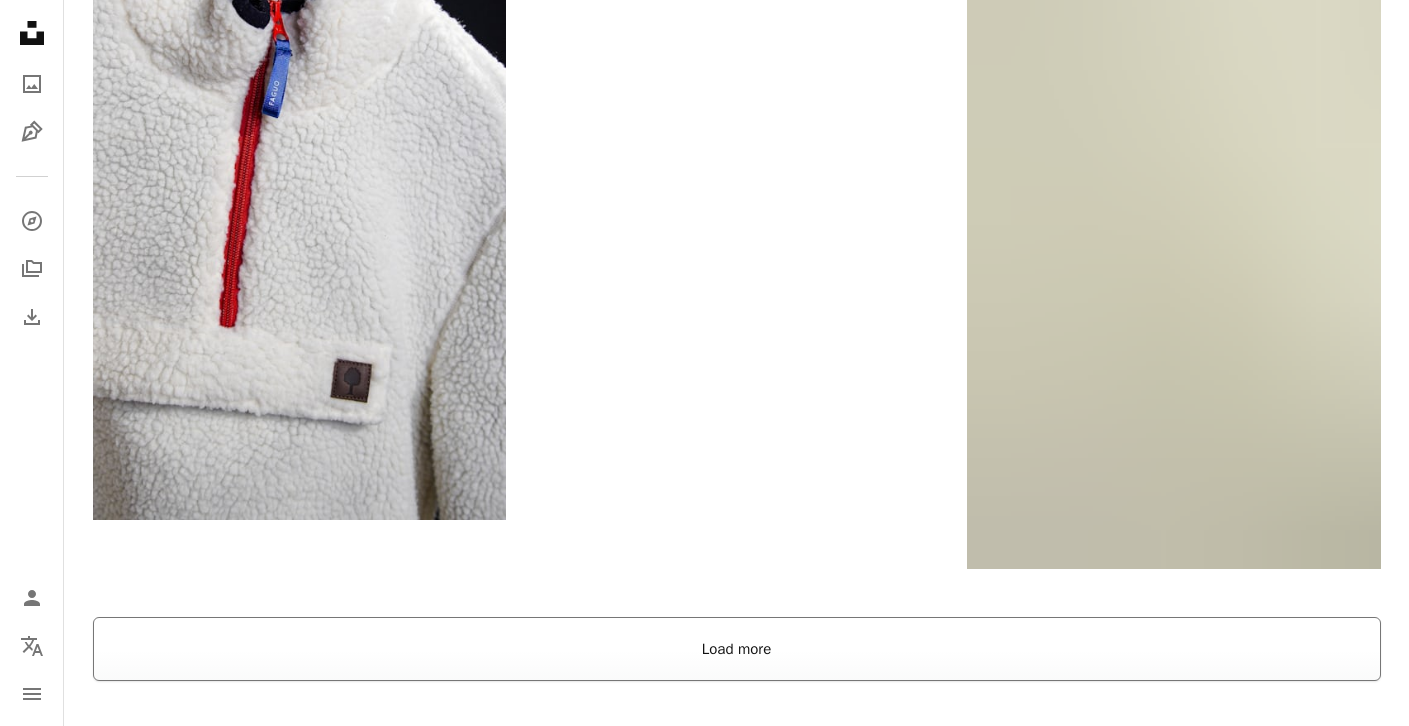 click on "Load more" at bounding box center (737, 649) 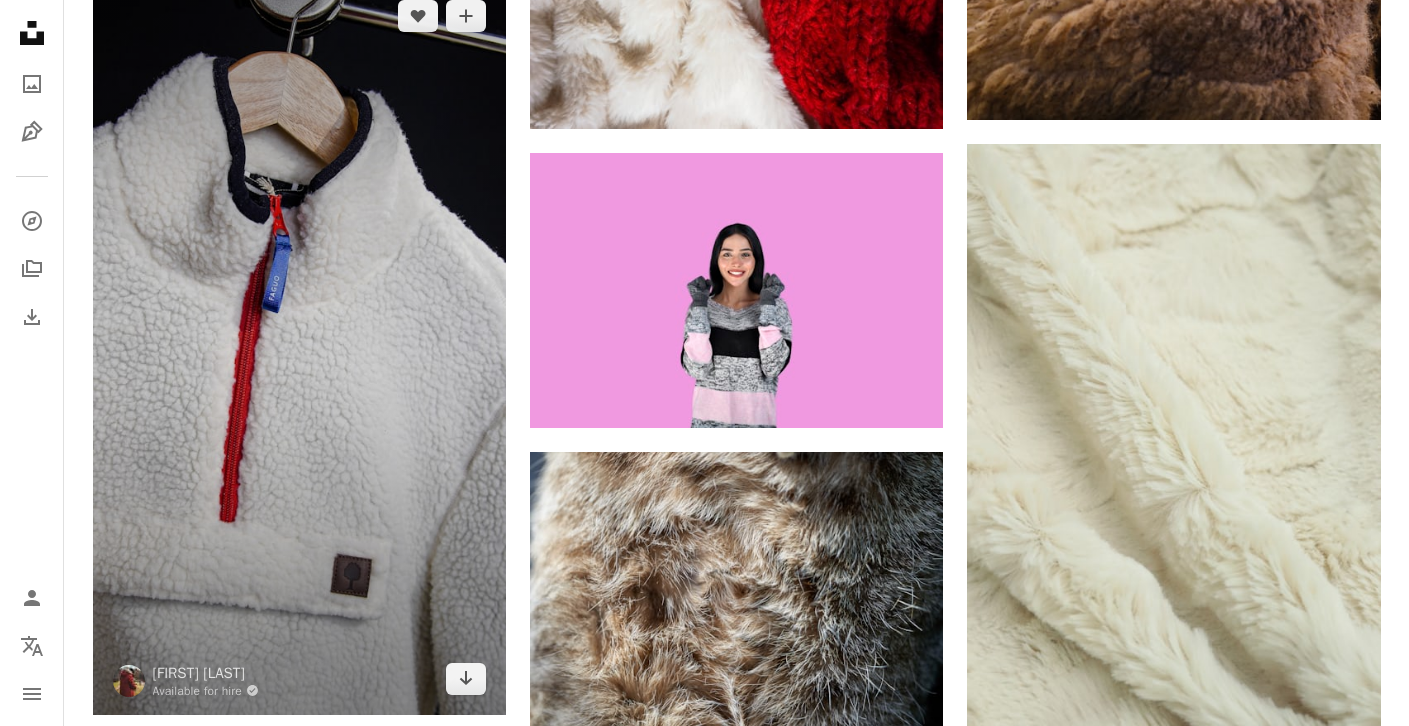 scroll, scrollTop: 3027, scrollLeft: 0, axis: vertical 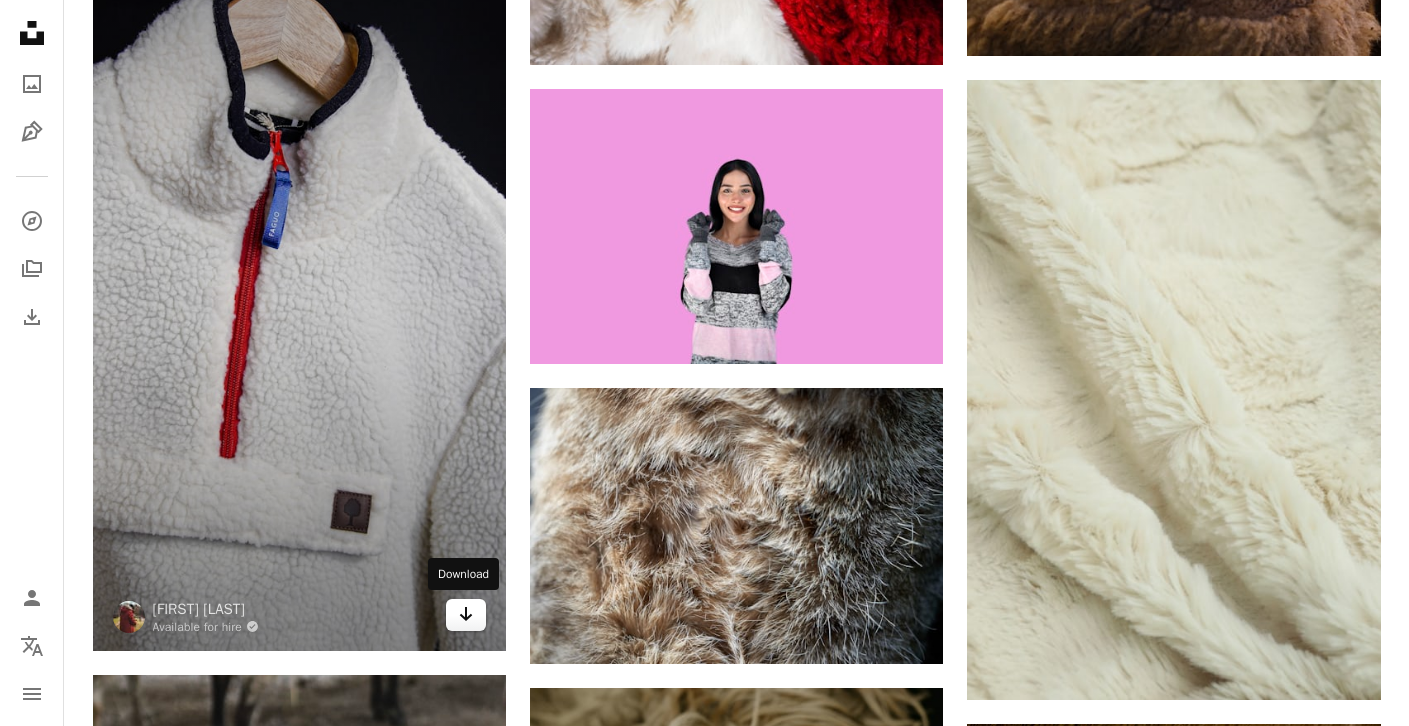 click 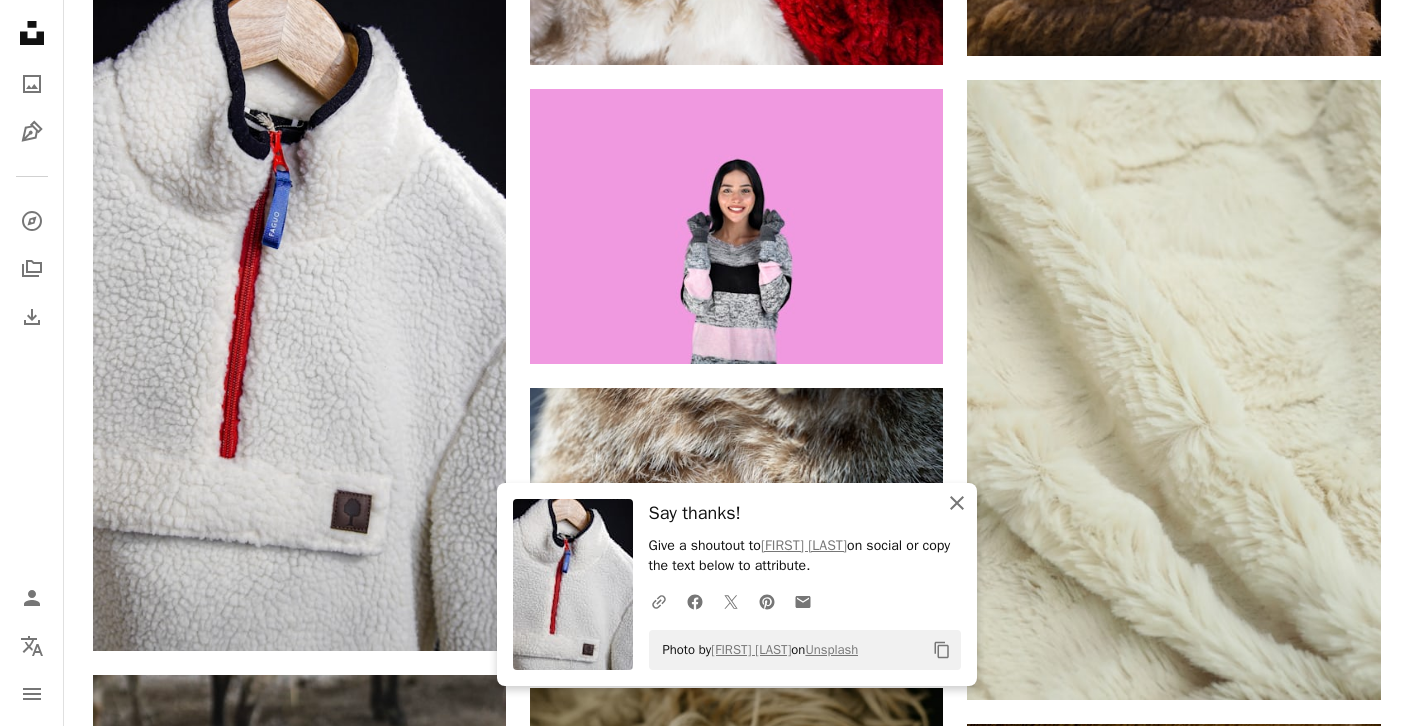click 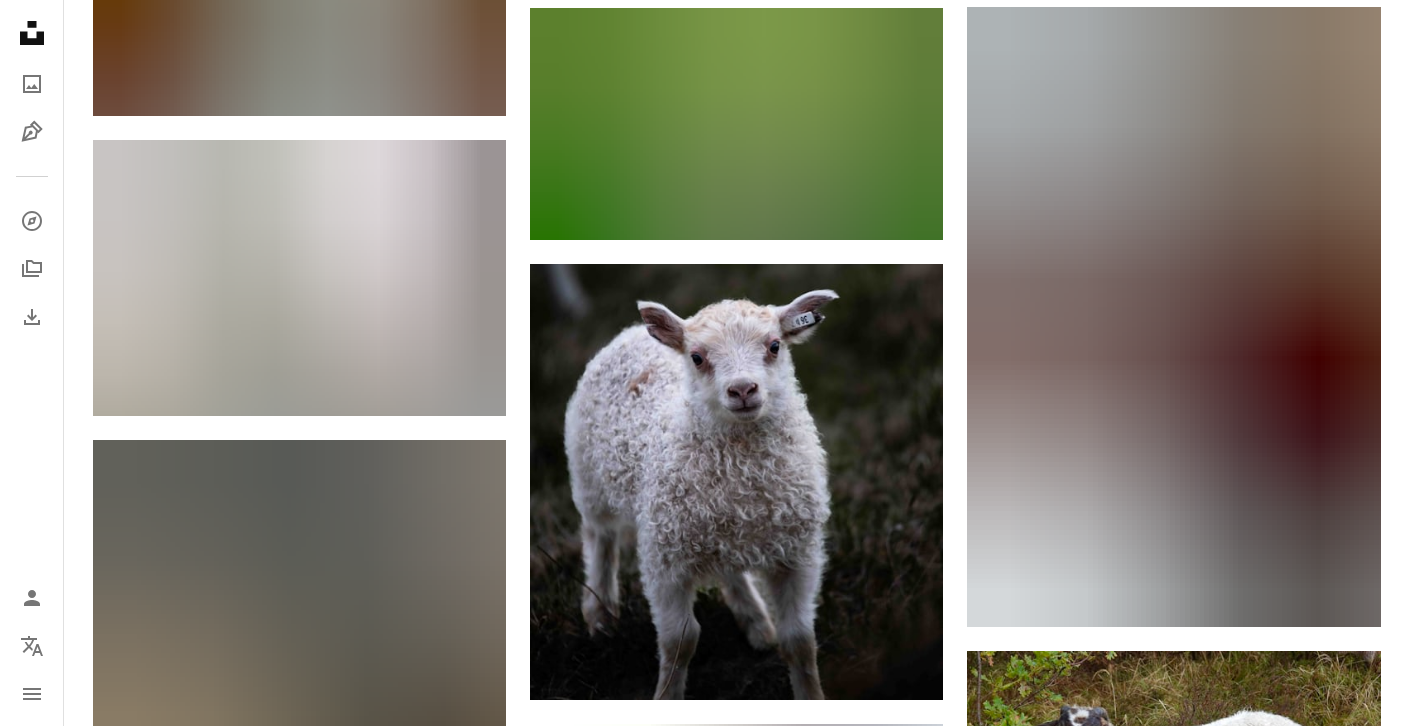 scroll, scrollTop: 52407, scrollLeft: 0, axis: vertical 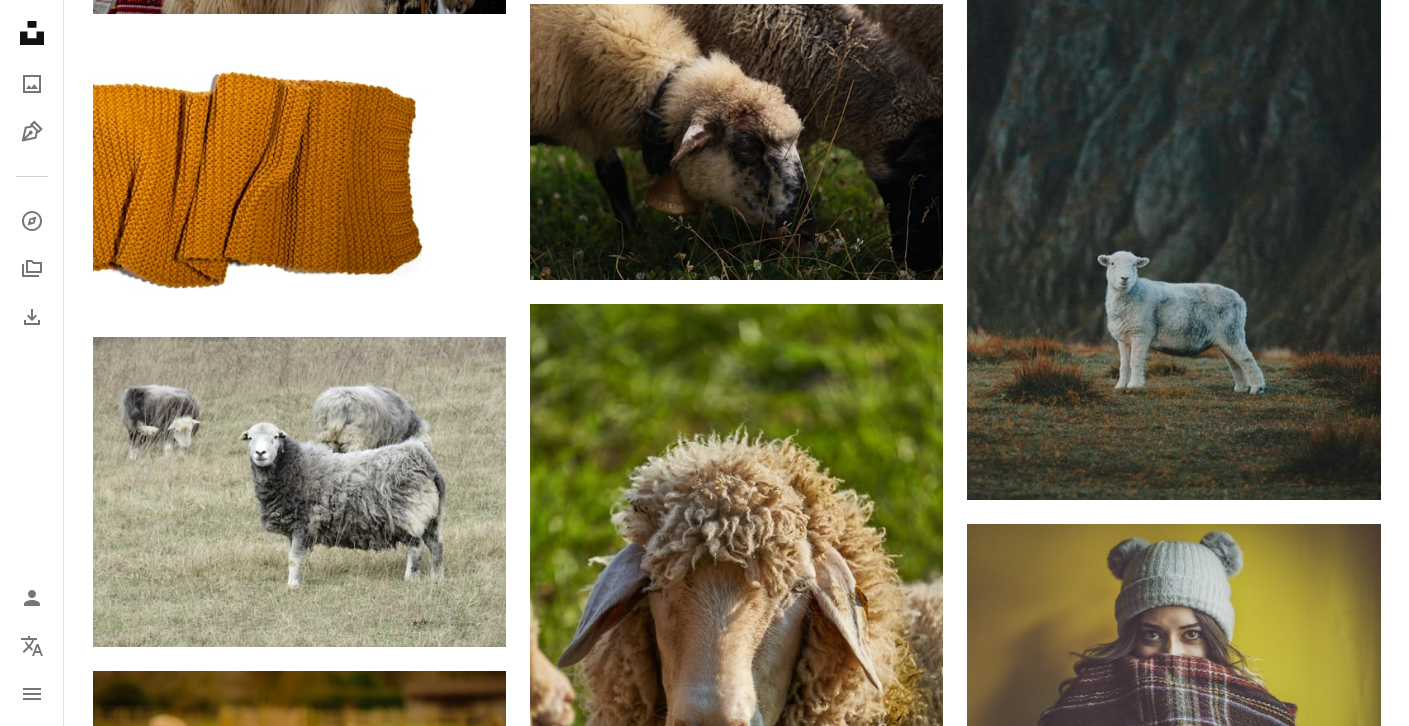 drag, startPoint x: 156, startPoint y: 33, endPoint x: 174, endPoint y: 29, distance: 18.439089 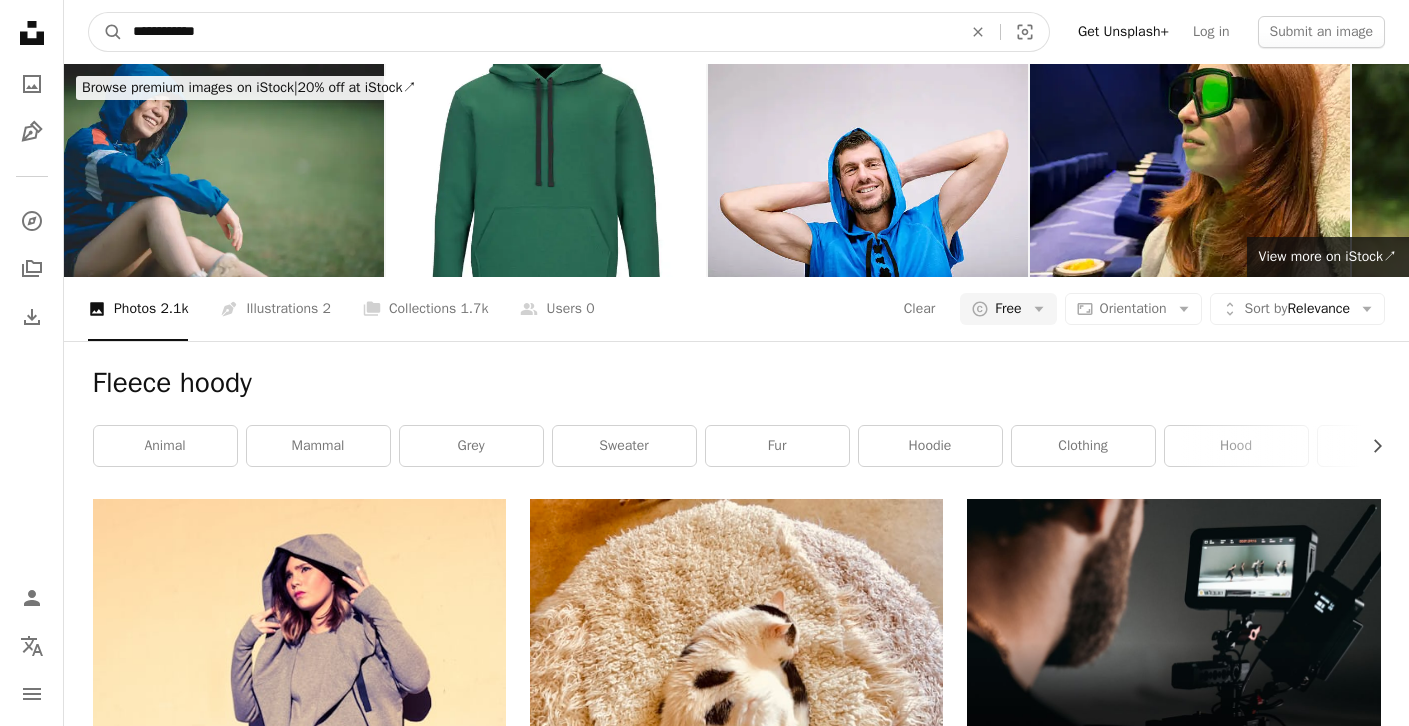 click on "**********" at bounding box center [539, 32] 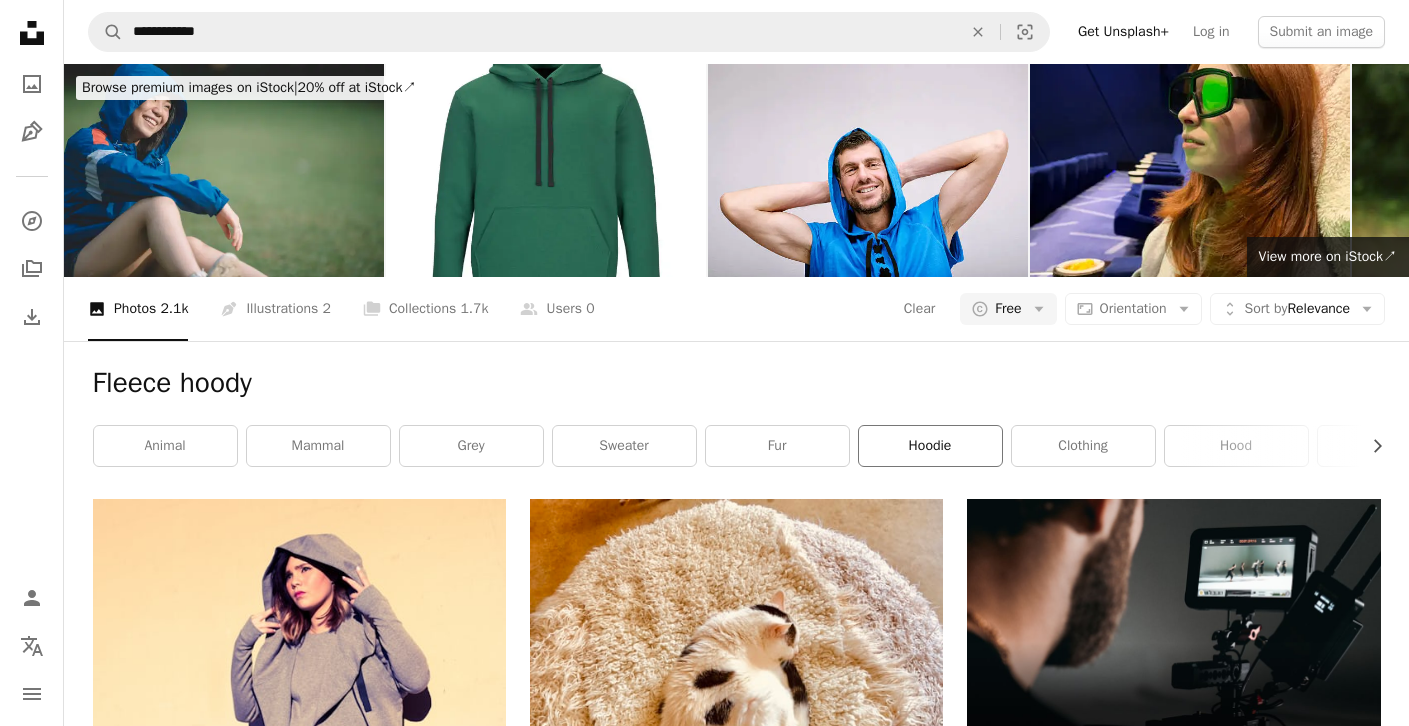 click on "hoodie" at bounding box center [930, 446] 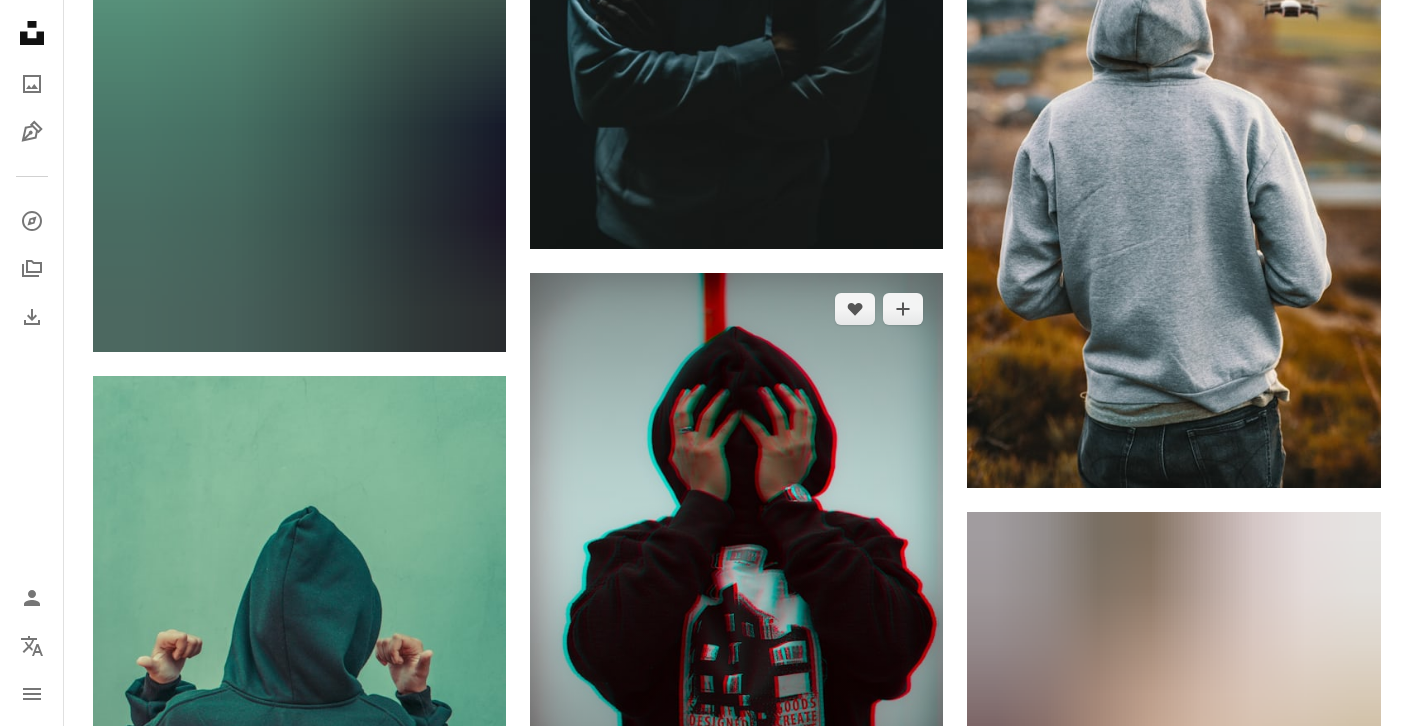 scroll, scrollTop: 1488, scrollLeft: 0, axis: vertical 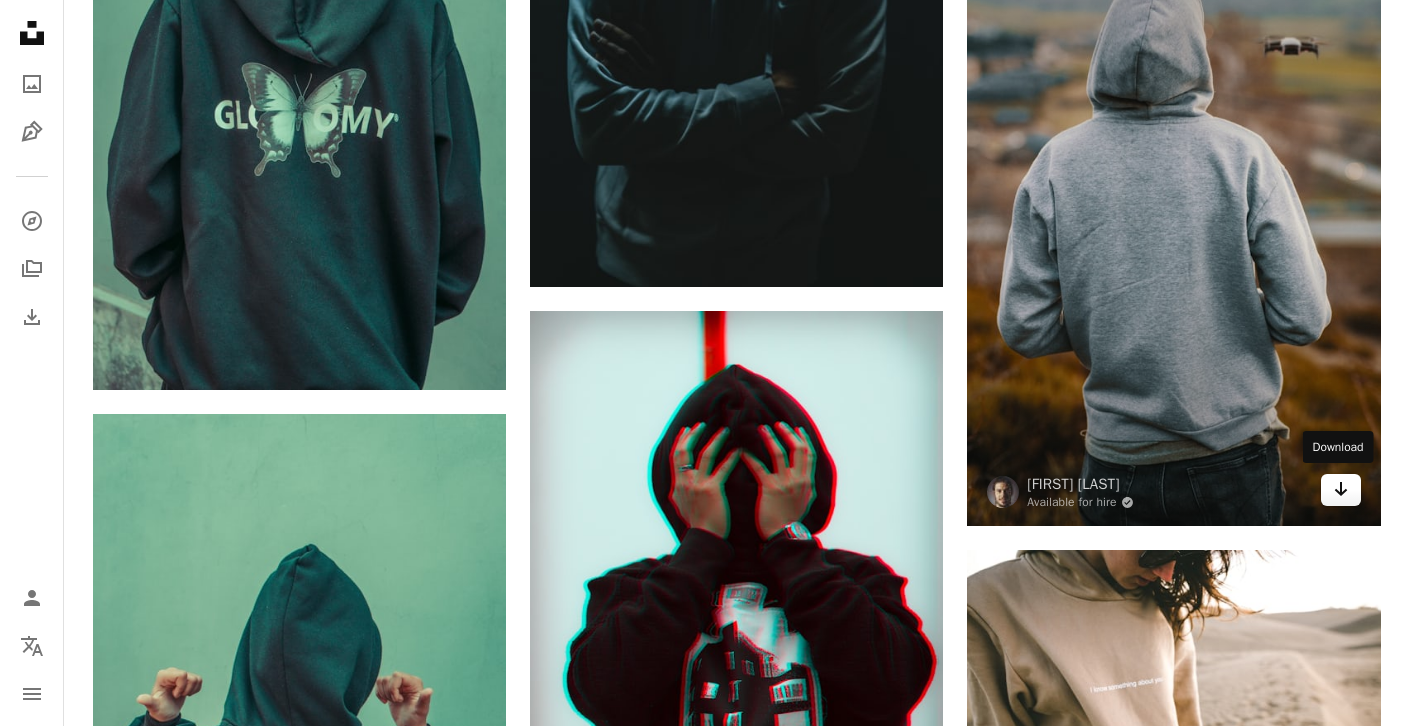 click on "Arrow pointing down" 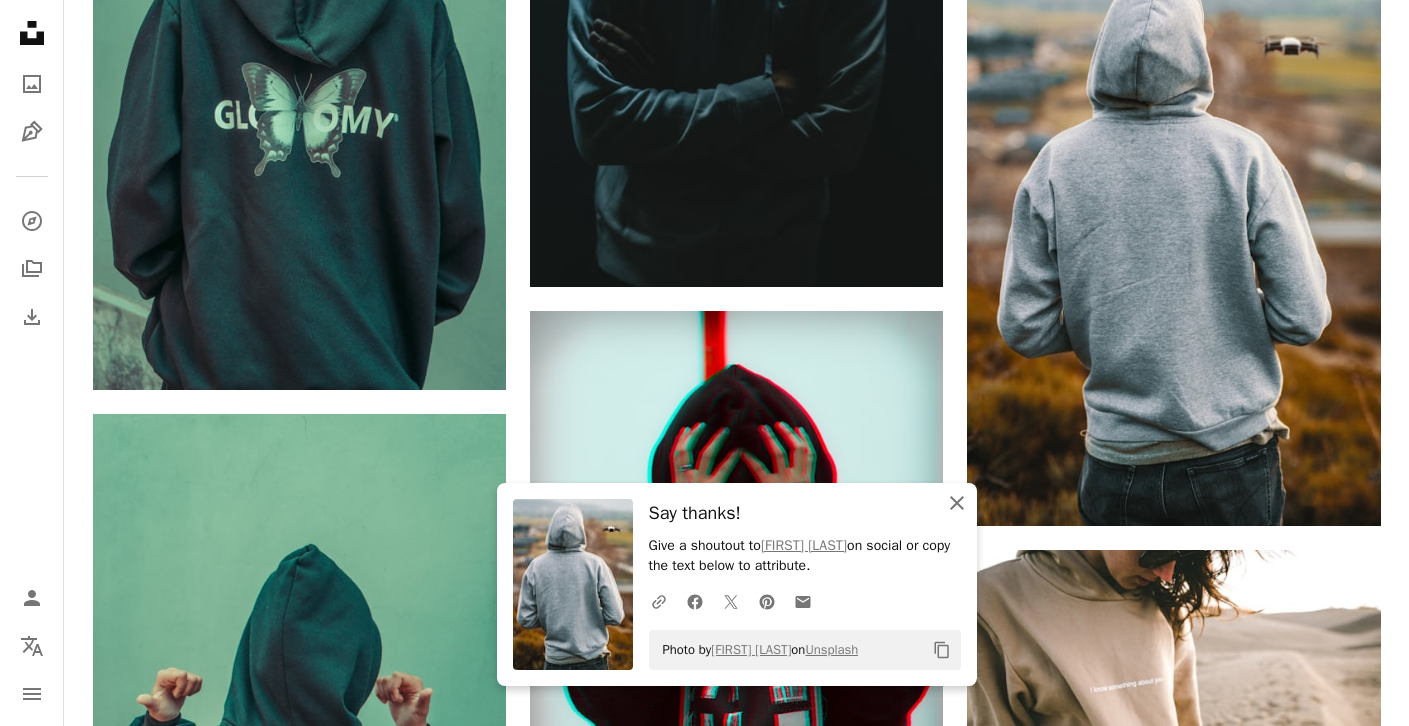 click on "An X shape" 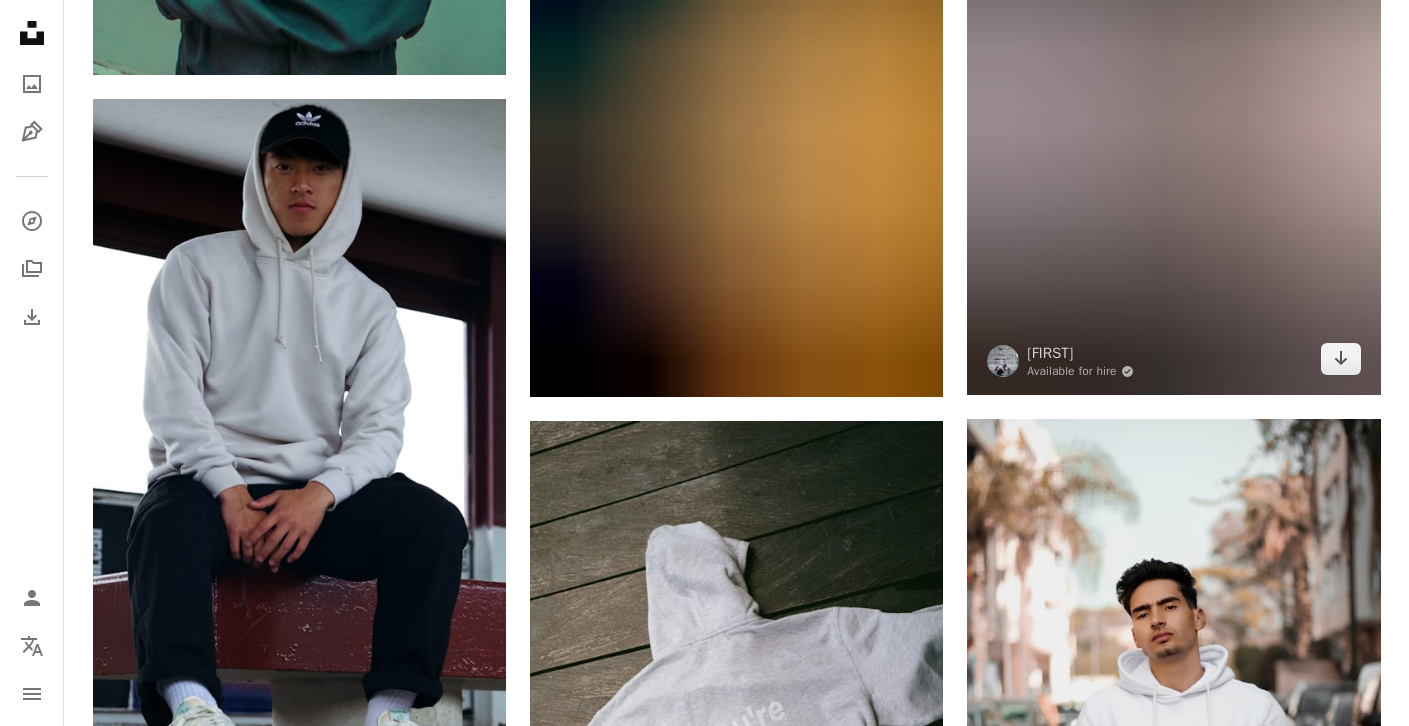 scroll, scrollTop: 2525, scrollLeft: 0, axis: vertical 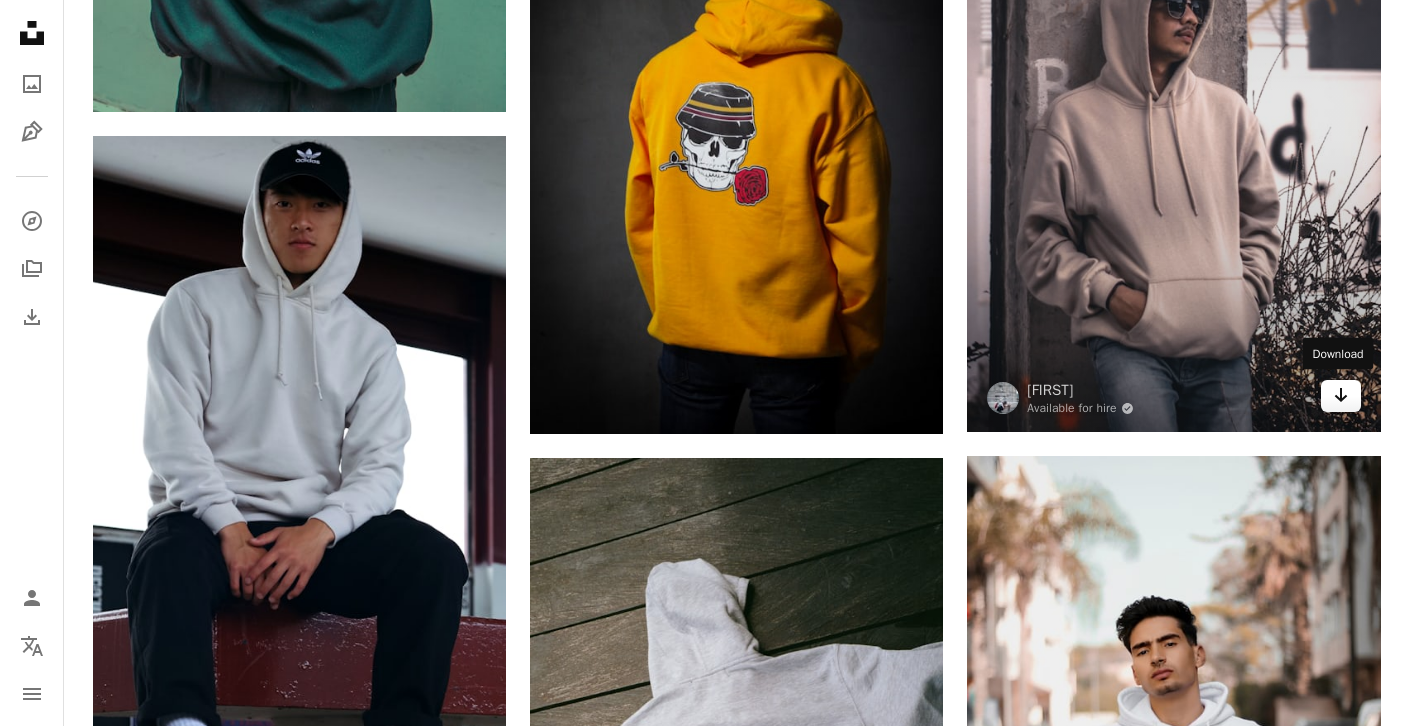 click on "Arrow pointing down" 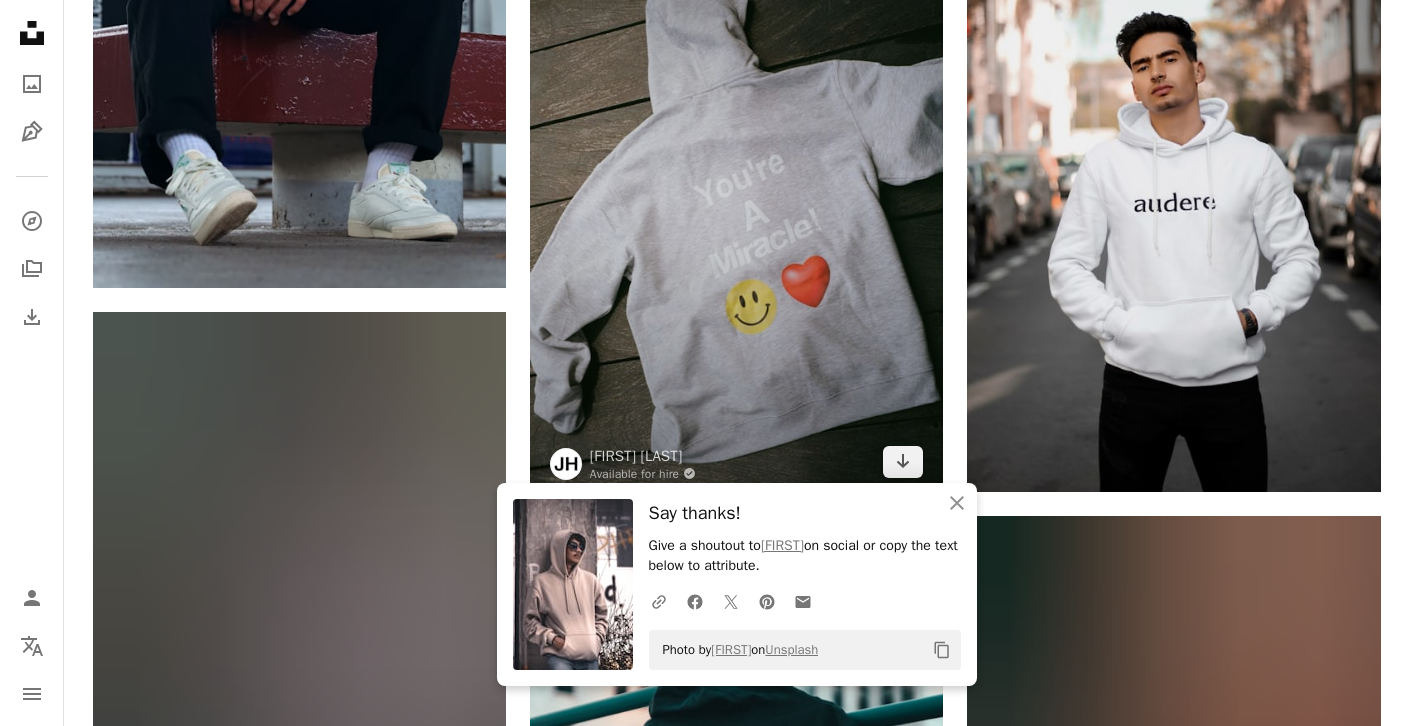 scroll, scrollTop: 2945, scrollLeft: 0, axis: vertical 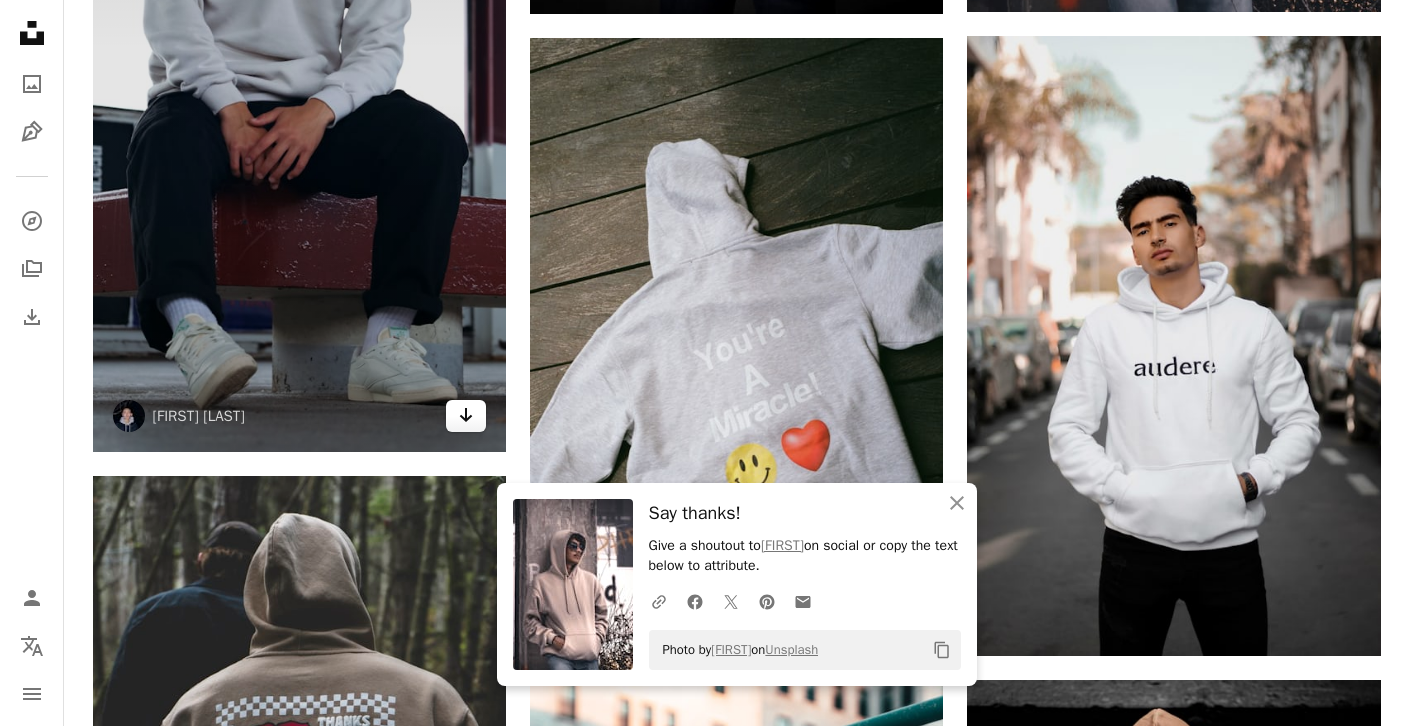 click on "Arrow pointing down" at bounding box center (466, 416) 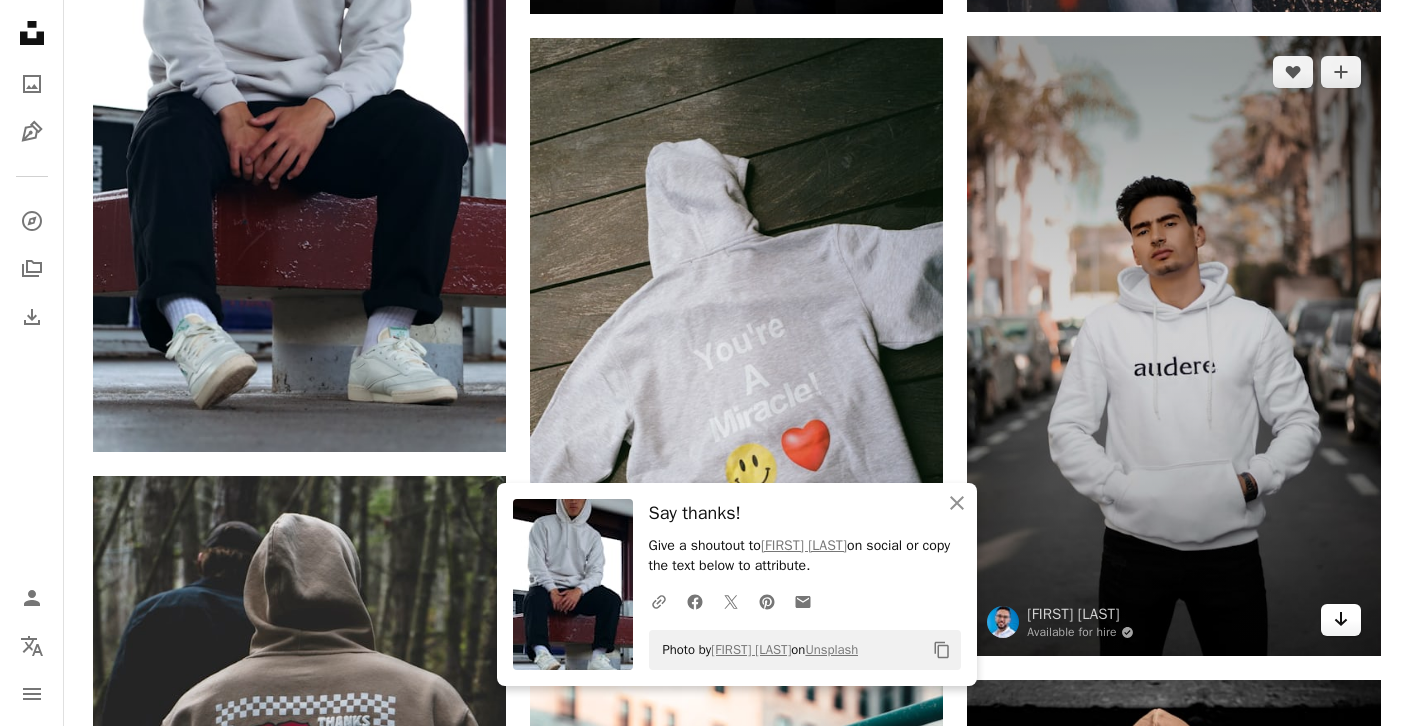 click on "Arrow pointing down" 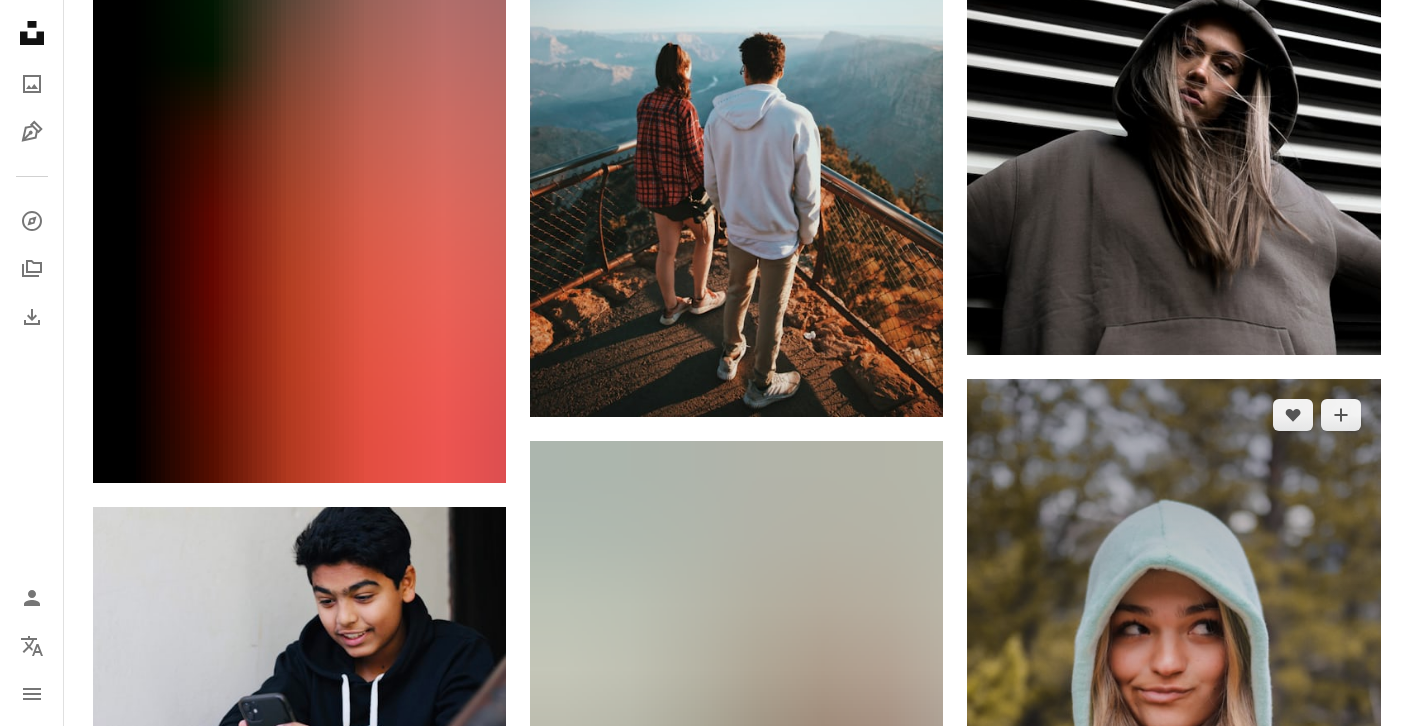 scroll, scrollTop: 13005, scrollLeft: 0, axis: vertical 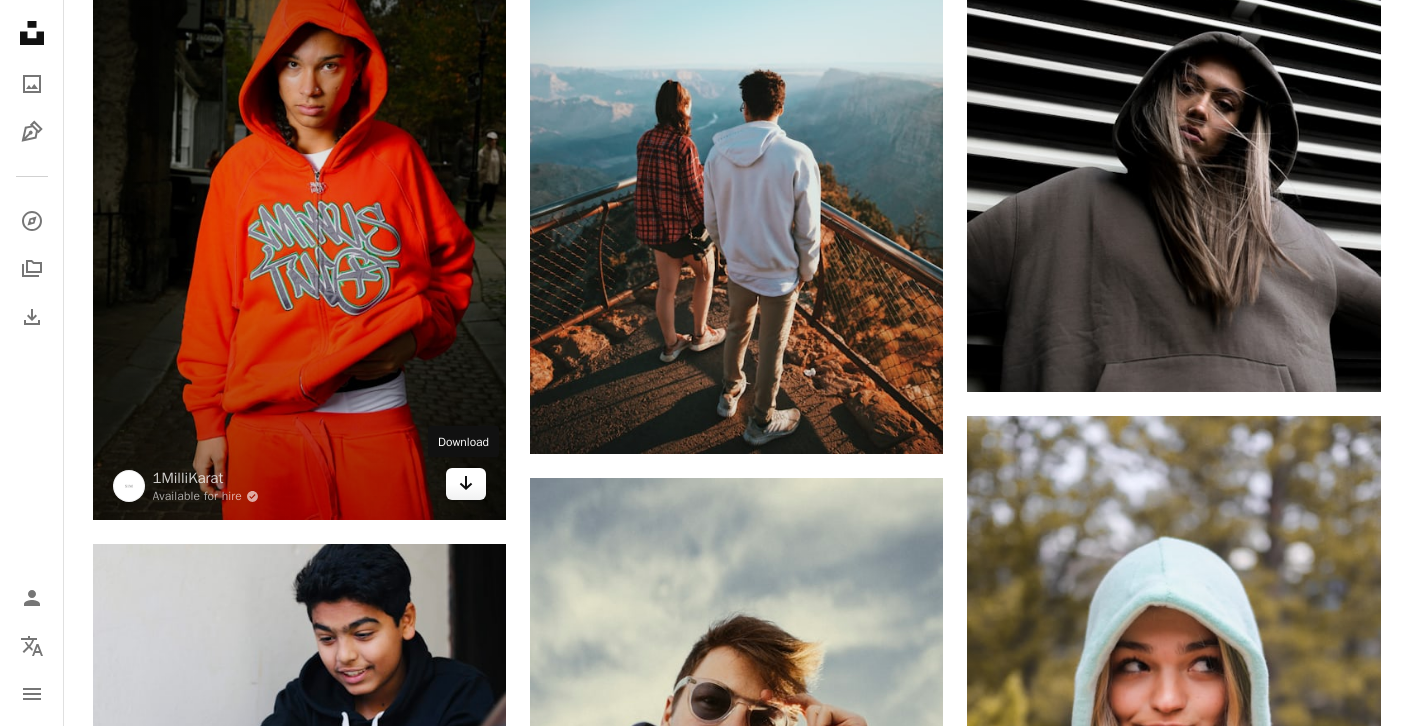 click on "Arrow pointing down" 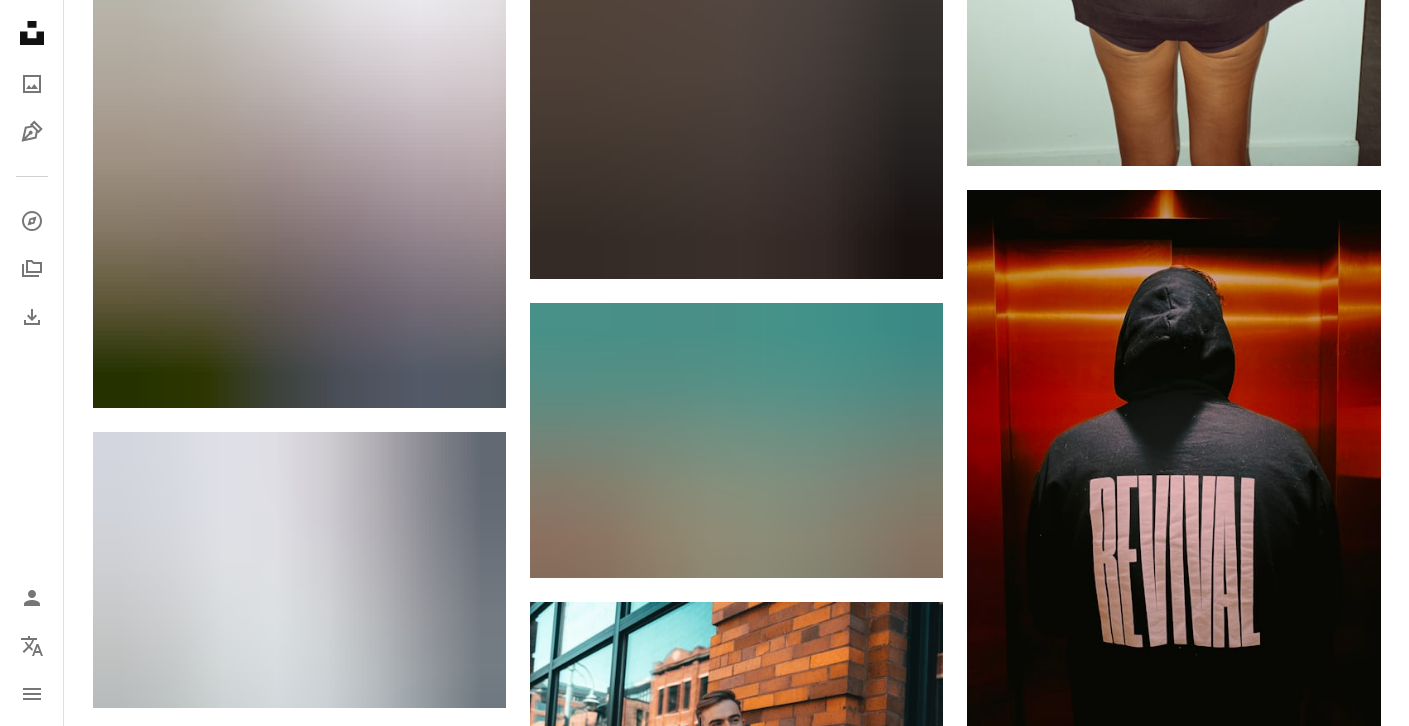 scroll, scrollTop: 18033, scrollLeft: 0, axis: vertical 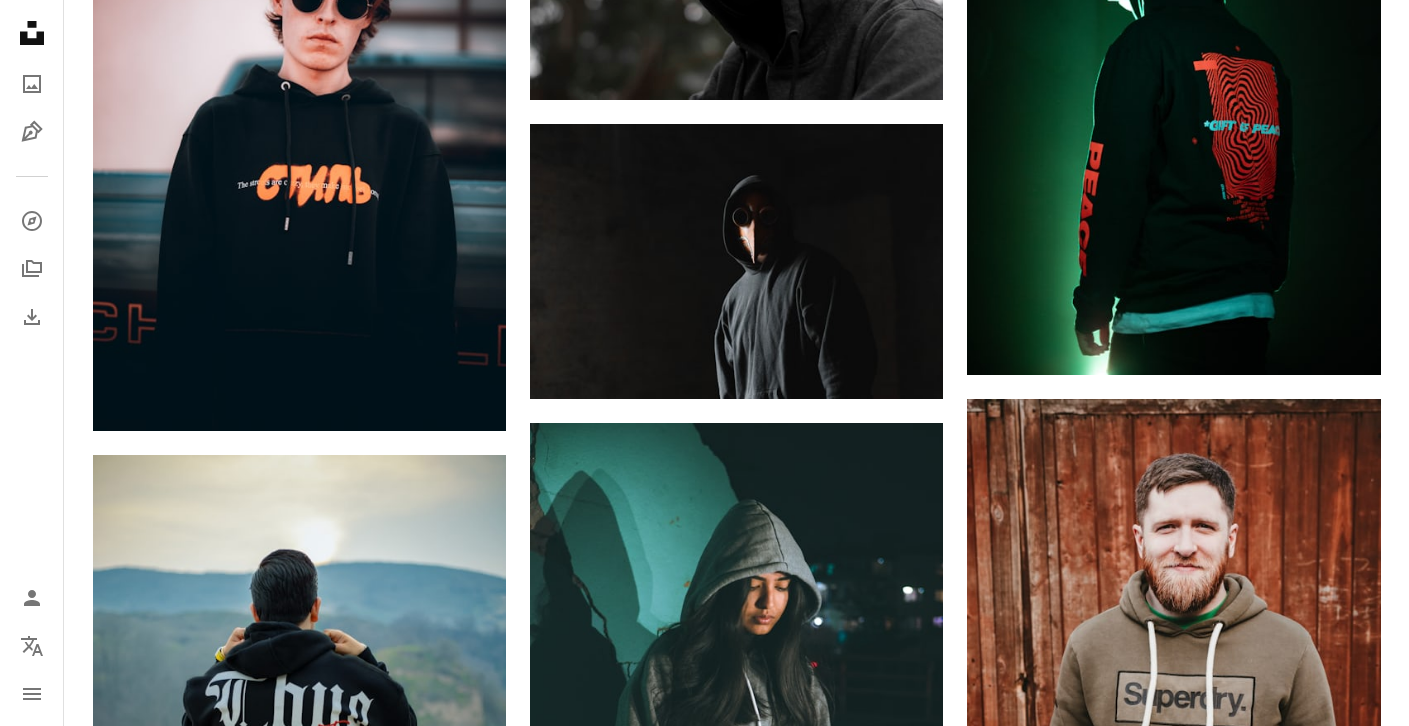 drag, startPoint x: 1406, startPoint y: 598, endPoint x: 1408, endPoint y: 582, distance: 16.124516 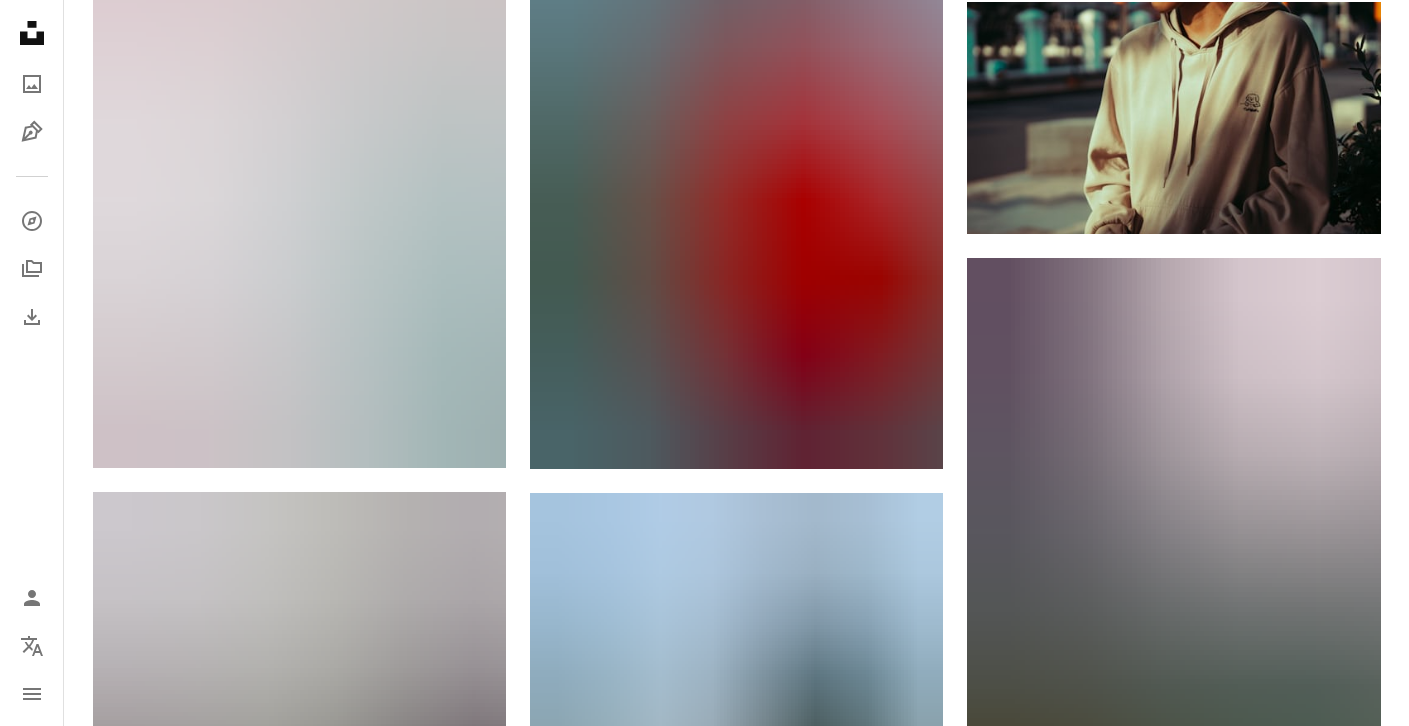 scroll, scrollTop: 0, scrollLeft: 0, axis: both 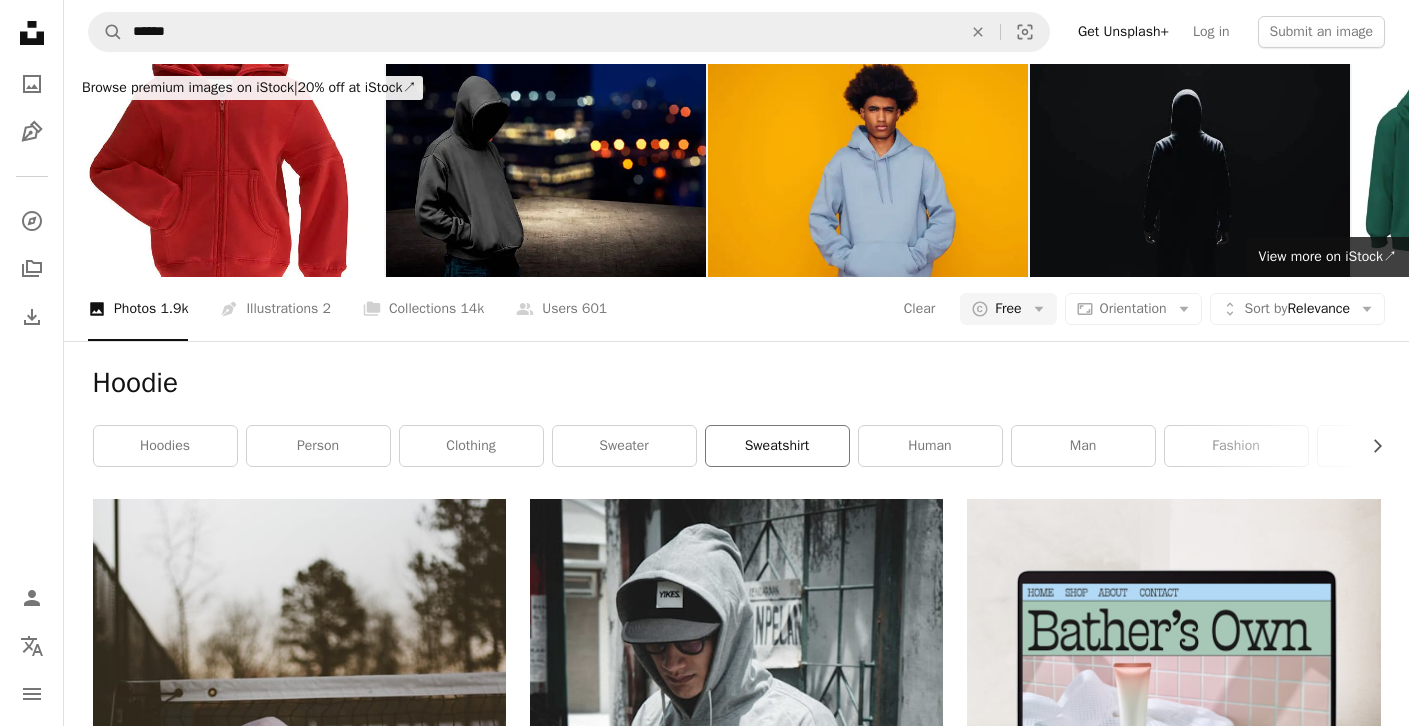 click on "sweatshirt" at bounding box center [777, 446] 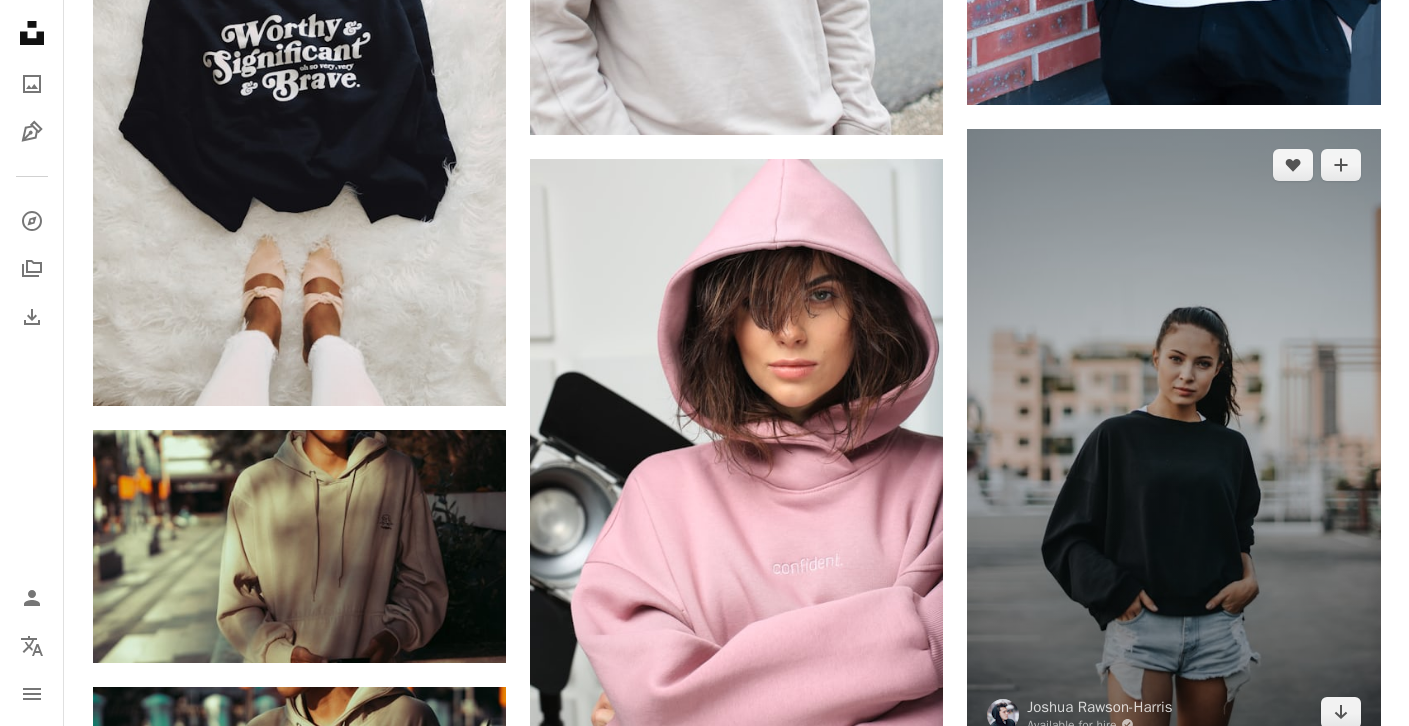 scroll, scrollTop: 2050, scrollLeft: 0, axis: vertical 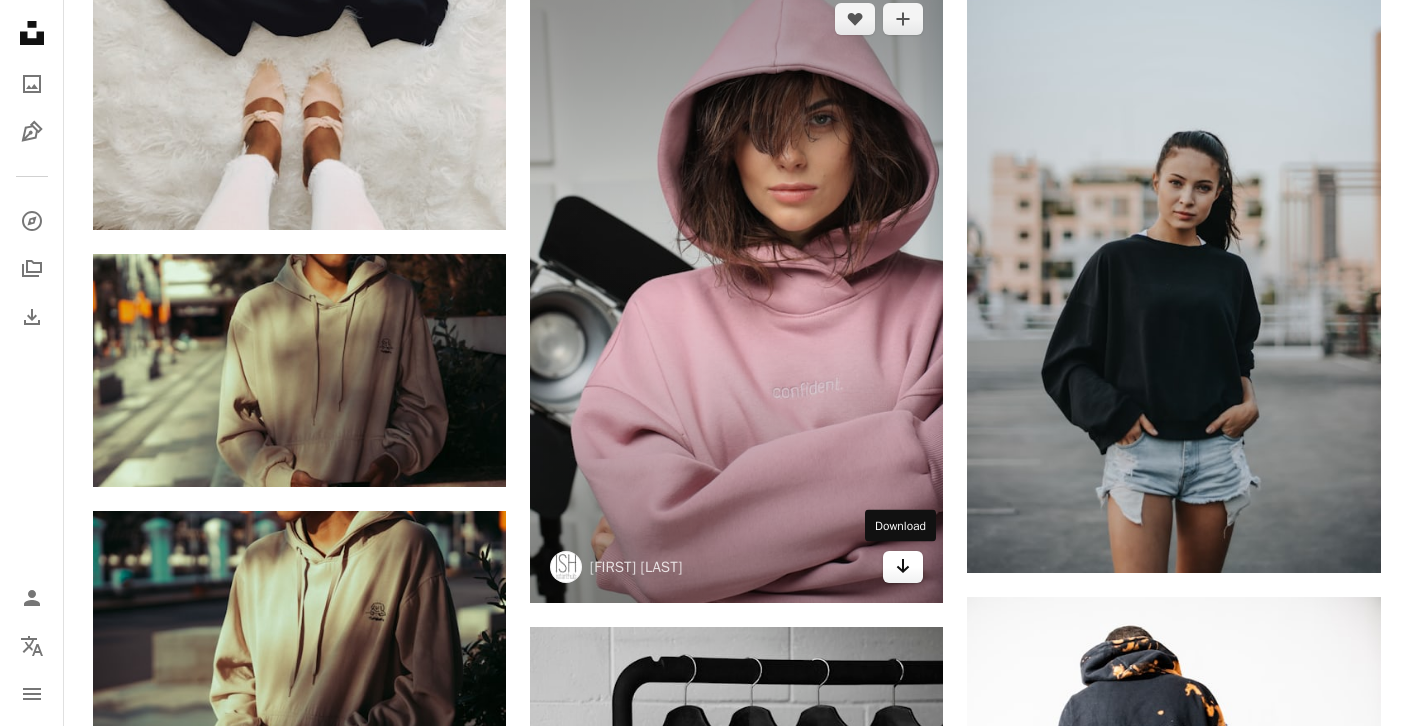click on "Arrow pointing down" at bounding box center (903, 567) 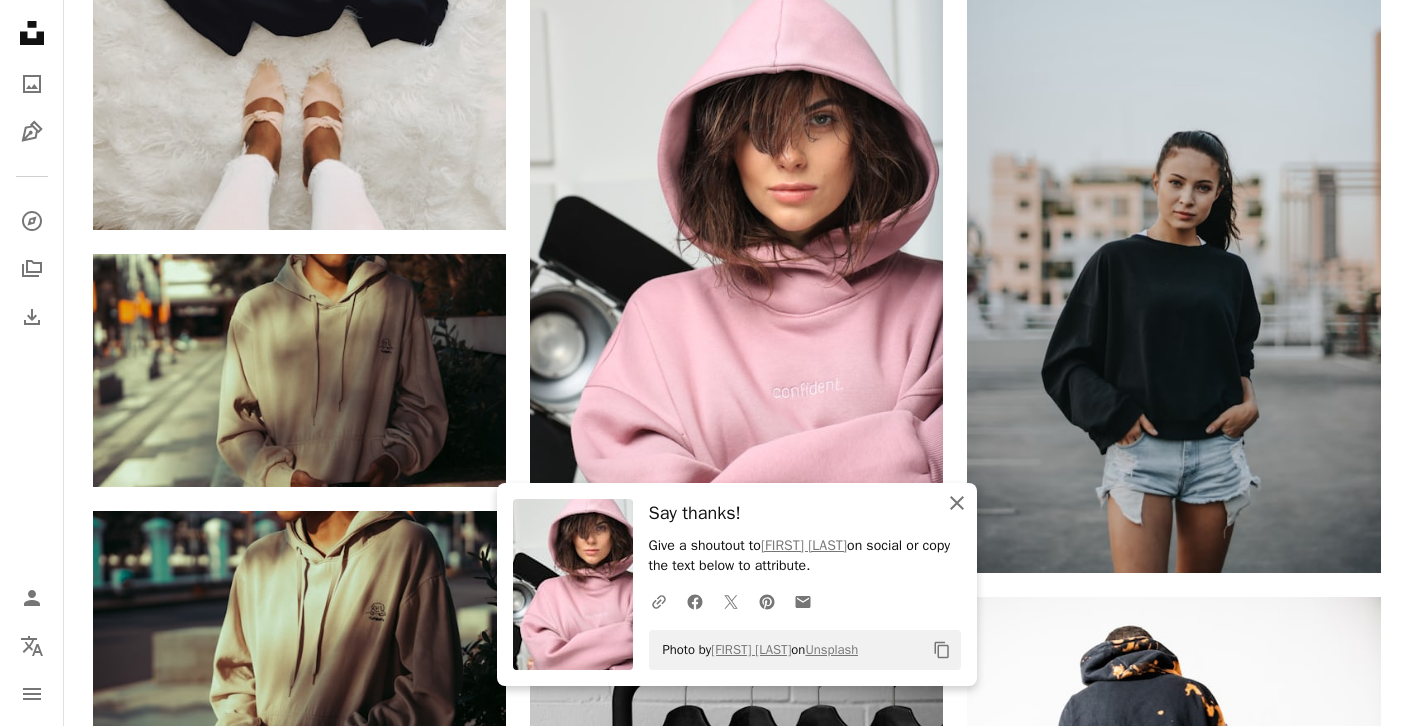 click 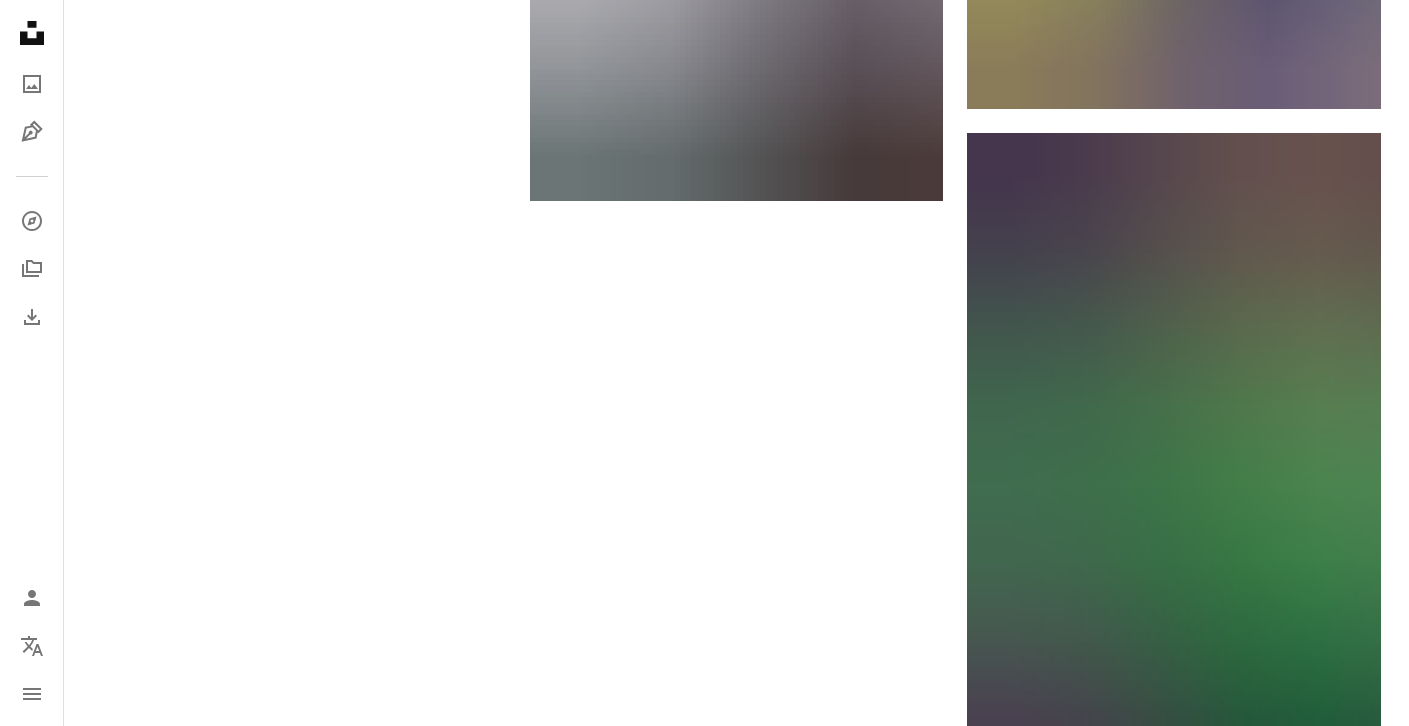 scroll, scrollTop: 4530, scrollLeft: 0, axis: vertical 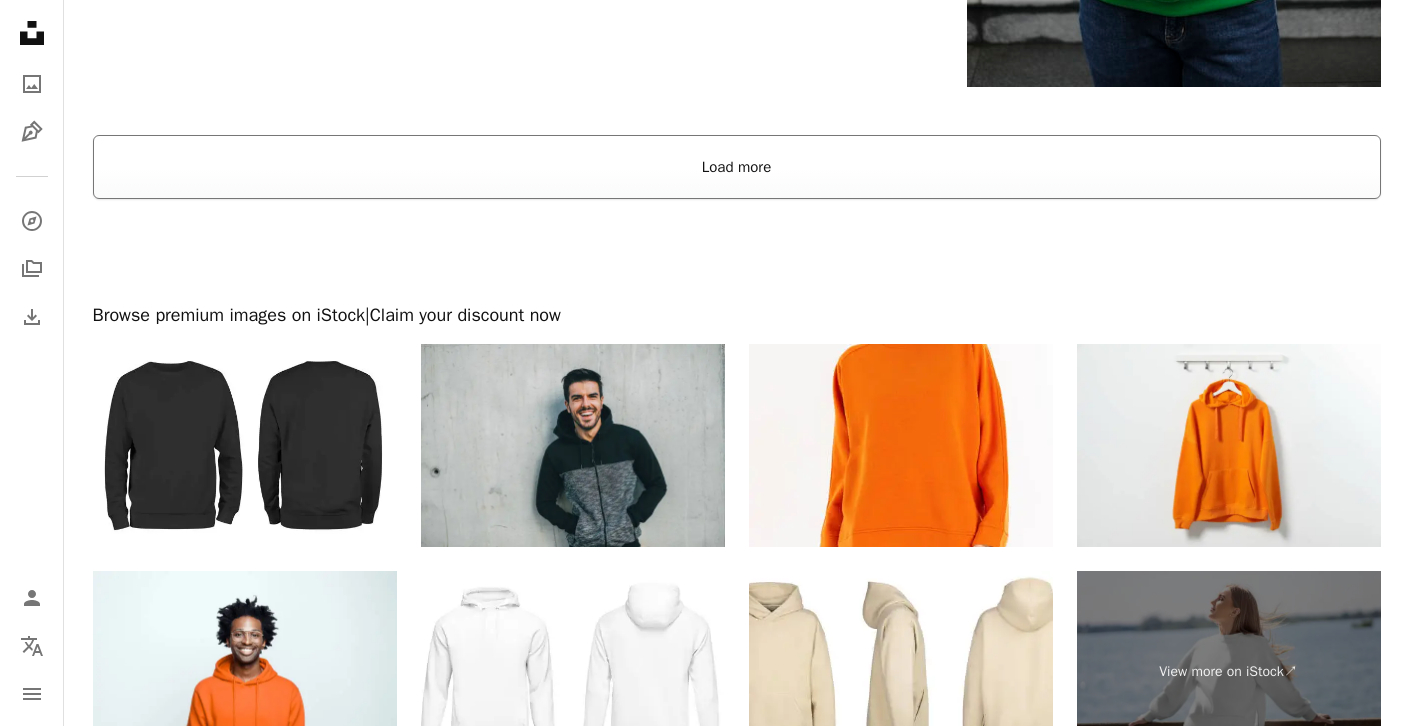 click on "Load more" at bounding box center (737, 167) 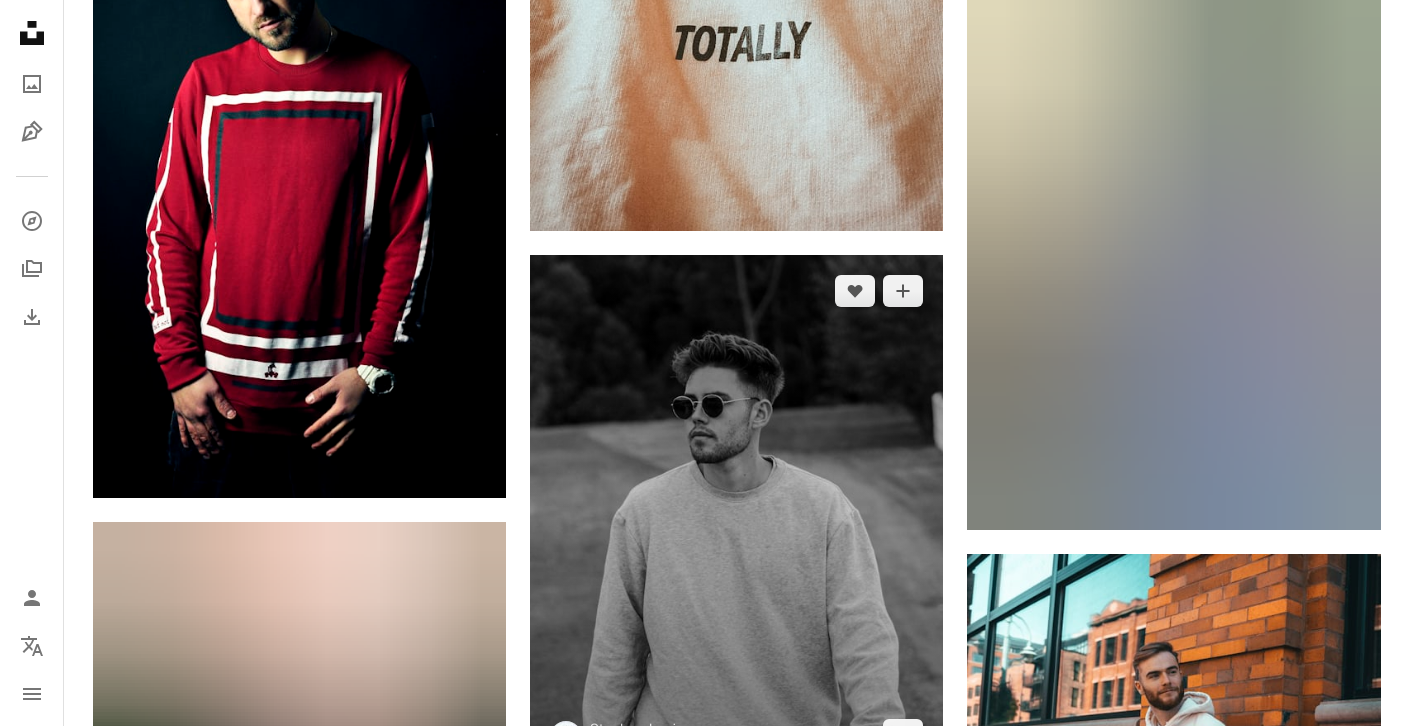 scroll, scrollTop: 5989, scrollLeft: 0, axis: vertical 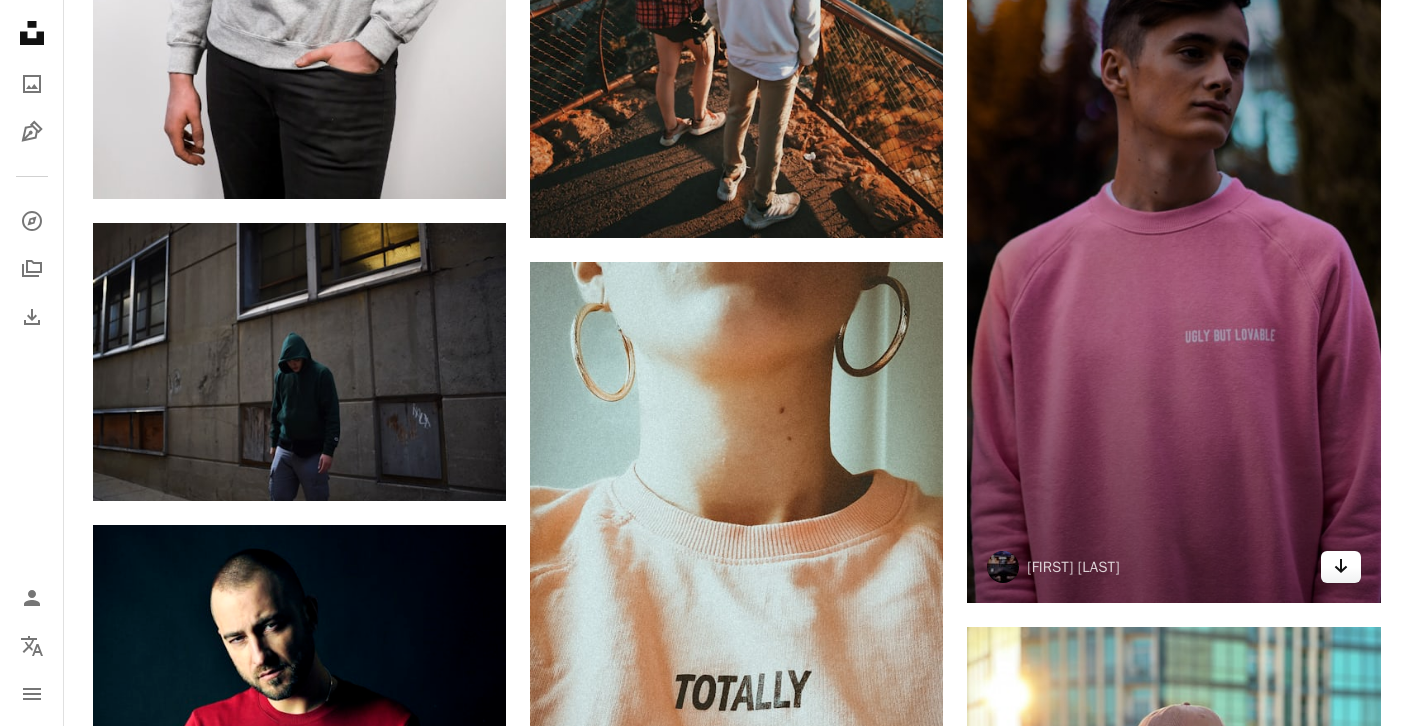 click on "Arrow pointing down" 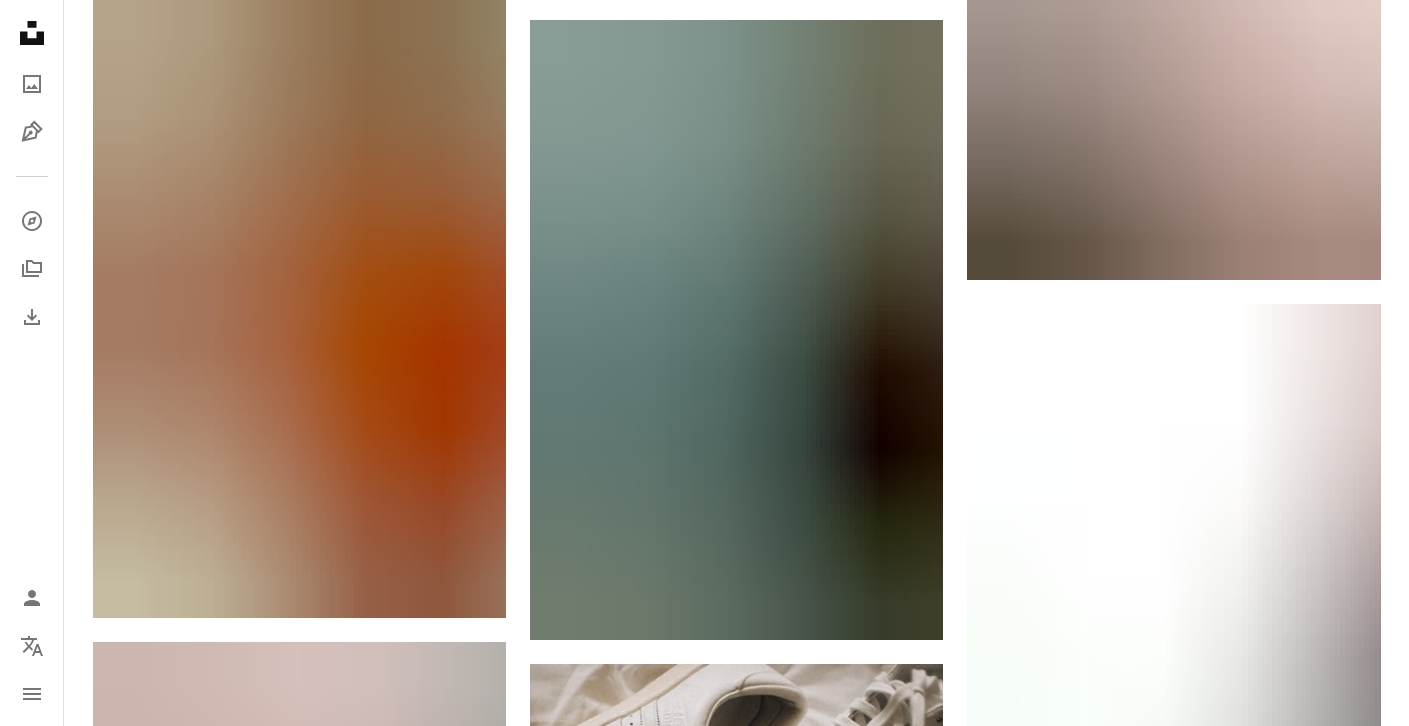 scroll, scrollTop: 8514, scrollLeft: 0, axis: vertical 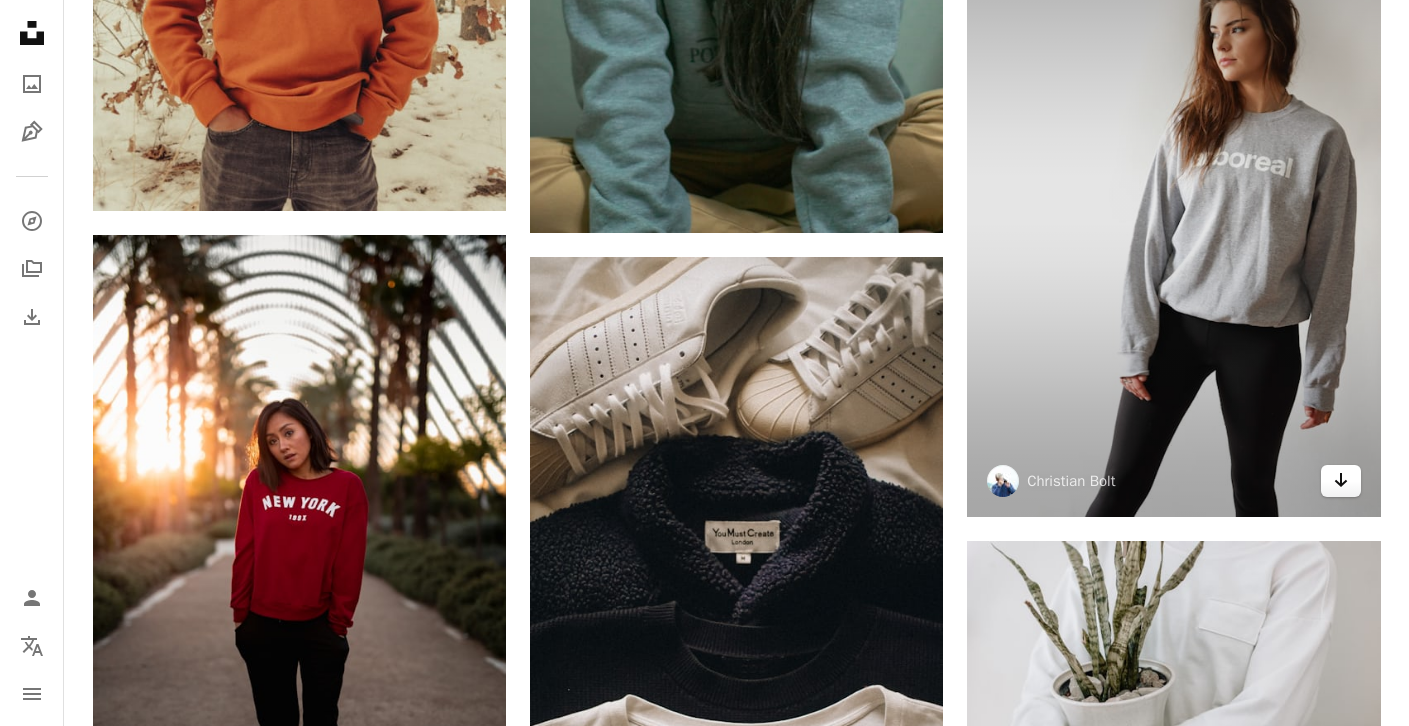 click on "Arrow pointing down" at bounding box center (1341, 481) 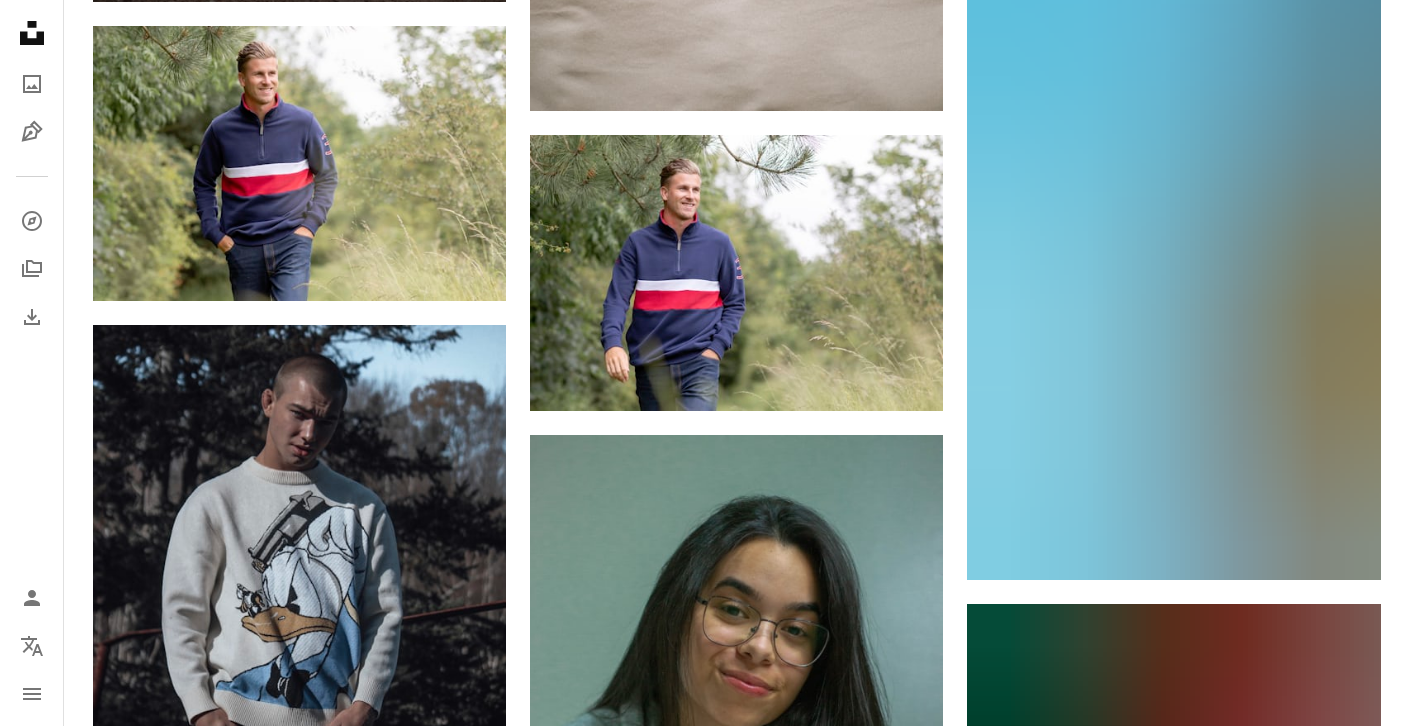 scroll, scrollTop: 9430, scrollLeft: 0, axis: vertical 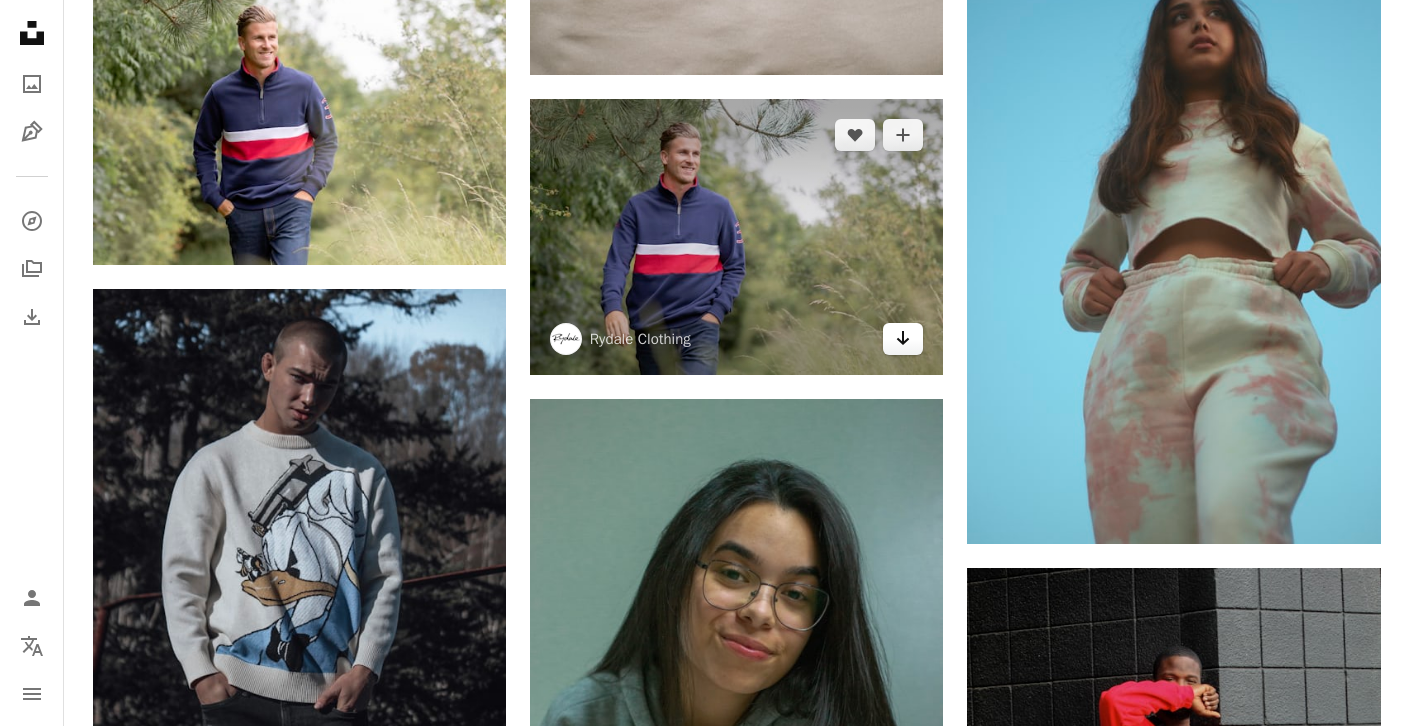 click on "Arrow pointing down" at bounding box center [903, 339] 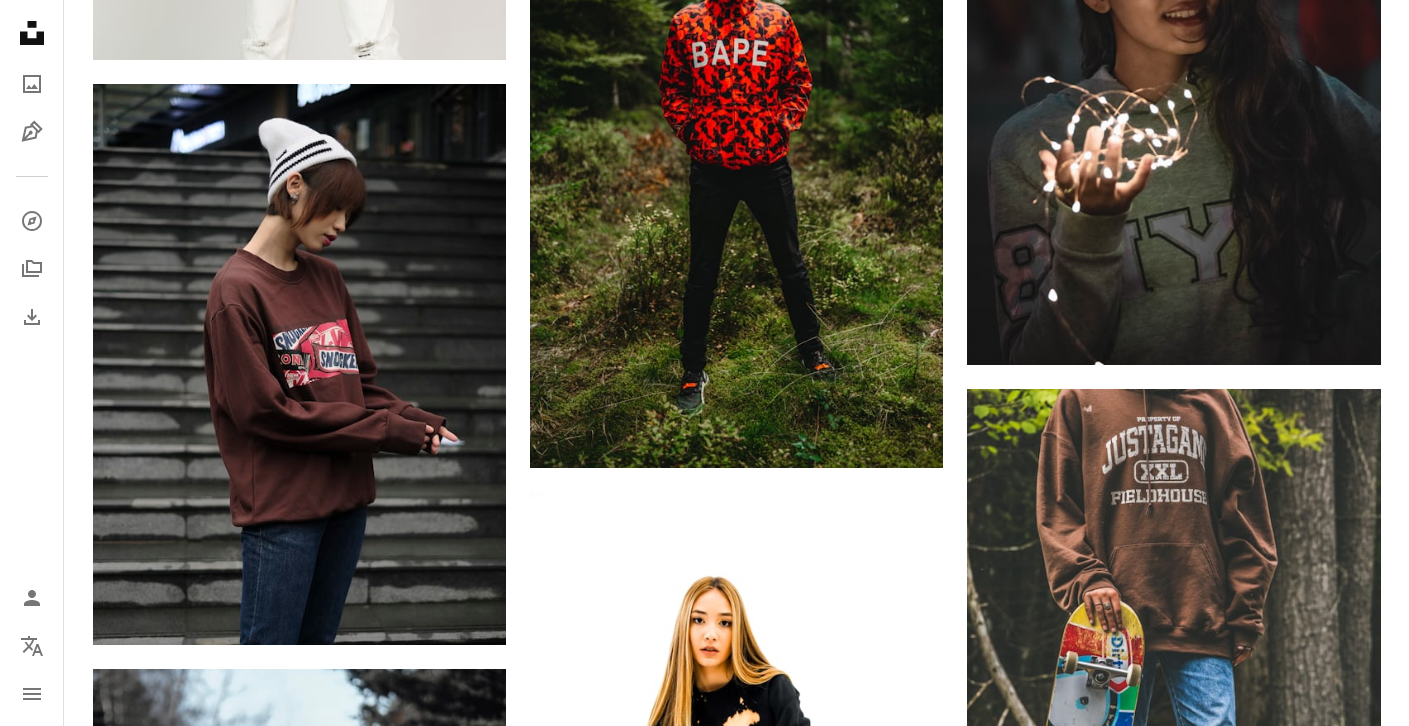 scroll, scrollTop: 17920, scrollLeft: 0, axis: vertical 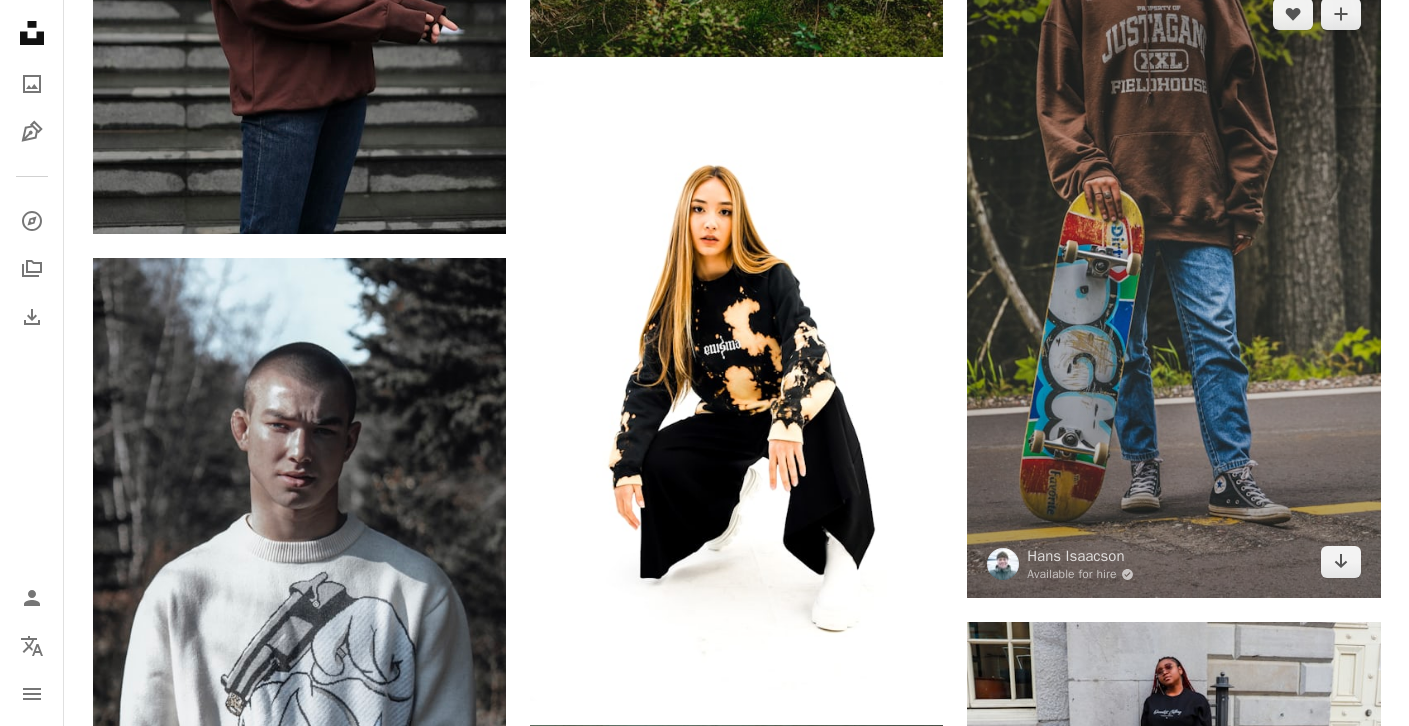 drag, startPoint x: 1399, startPoint y: 463, endPoint x: 1359, endPoint y: 513, distance: 64.03124 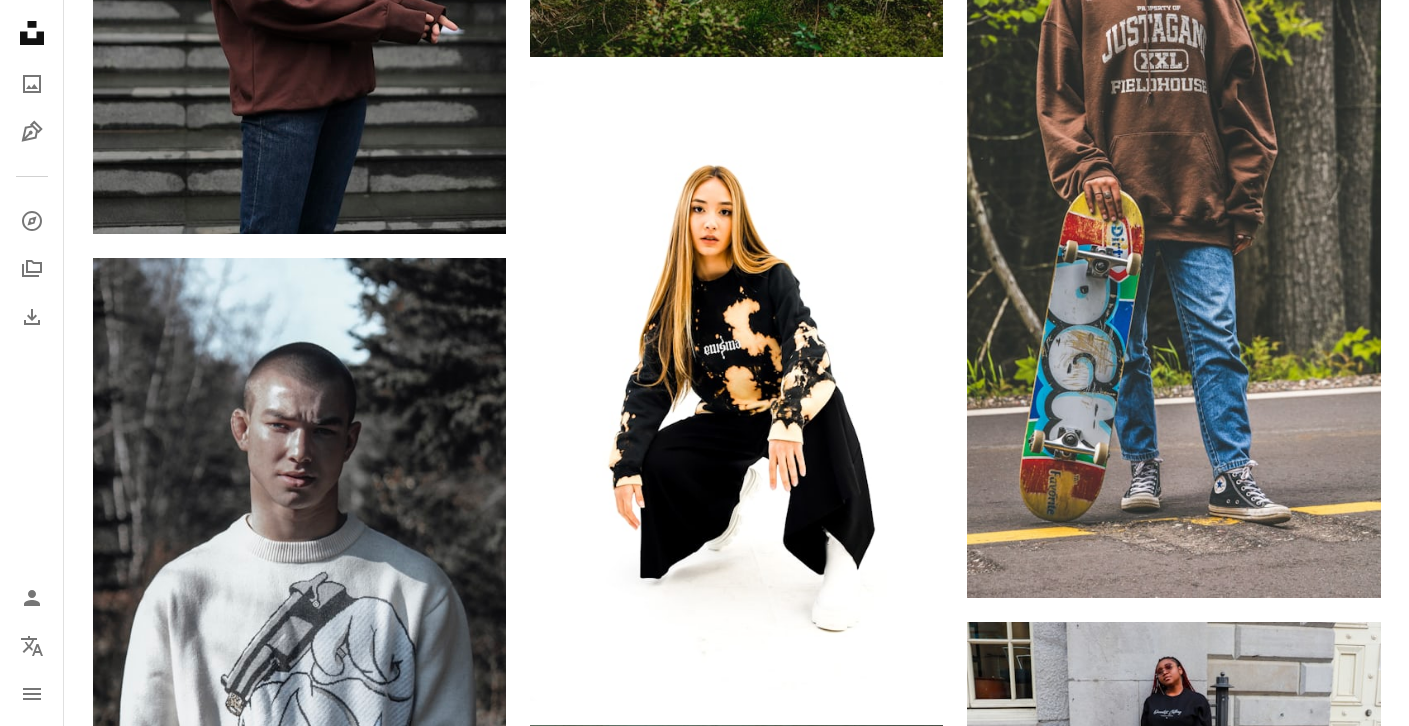 scroll, scrollTop: 18605, scrollLeft: 0, axis: vertical 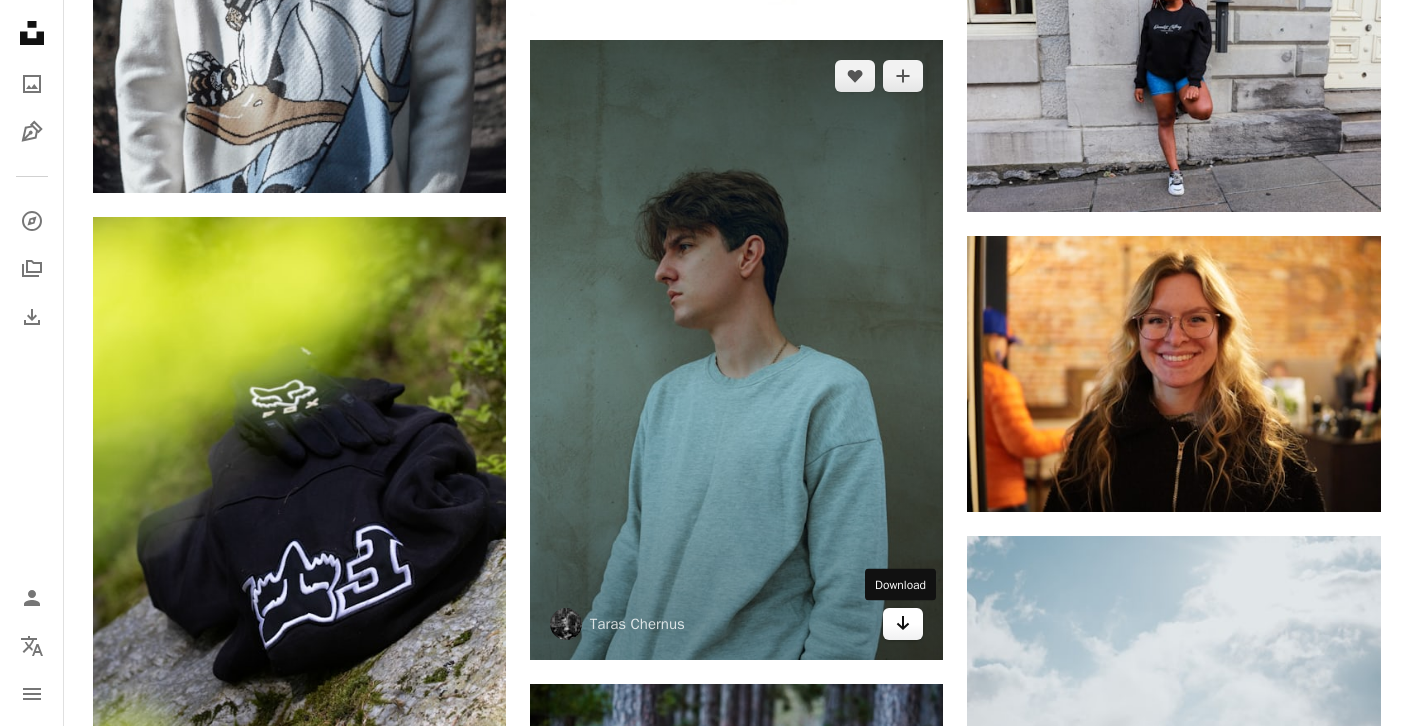 click on "Arrow pointing down" 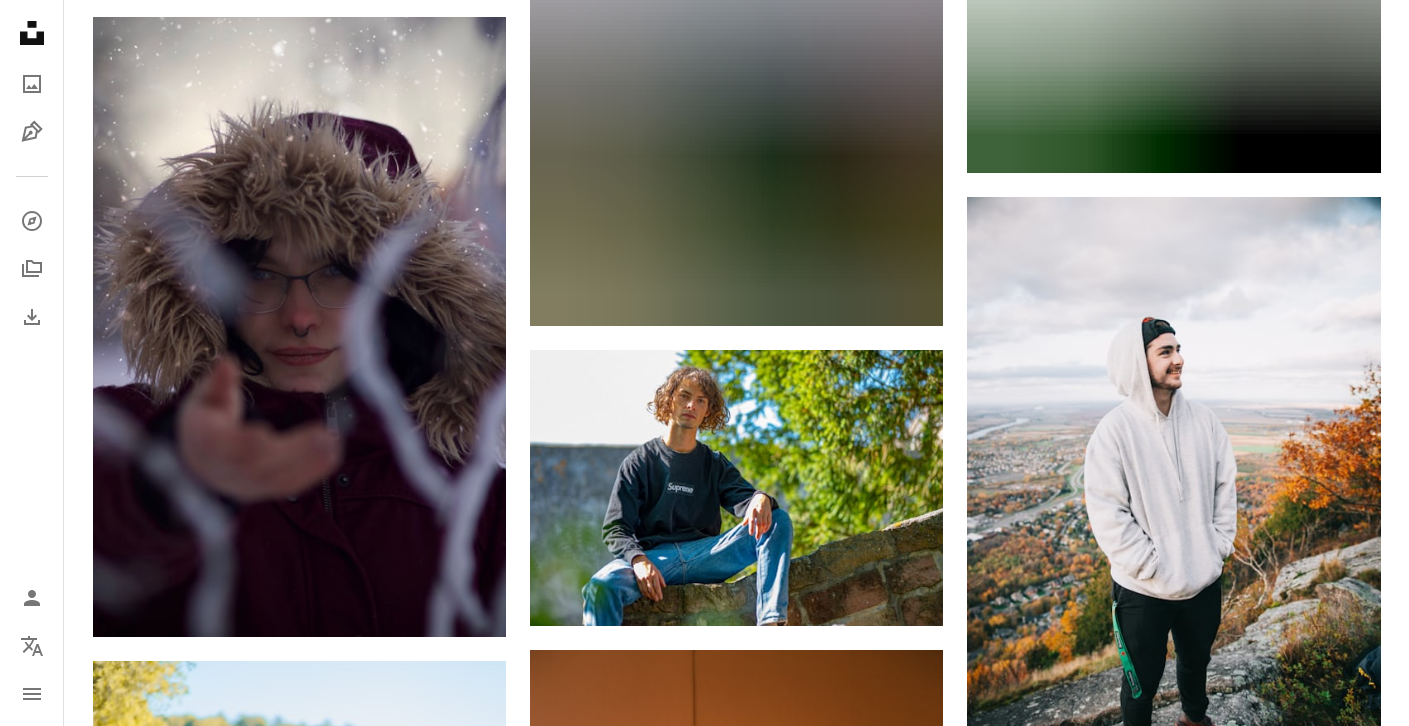 scroll, scrollTop: 24339, scrollLeft: 0, axis: vertical 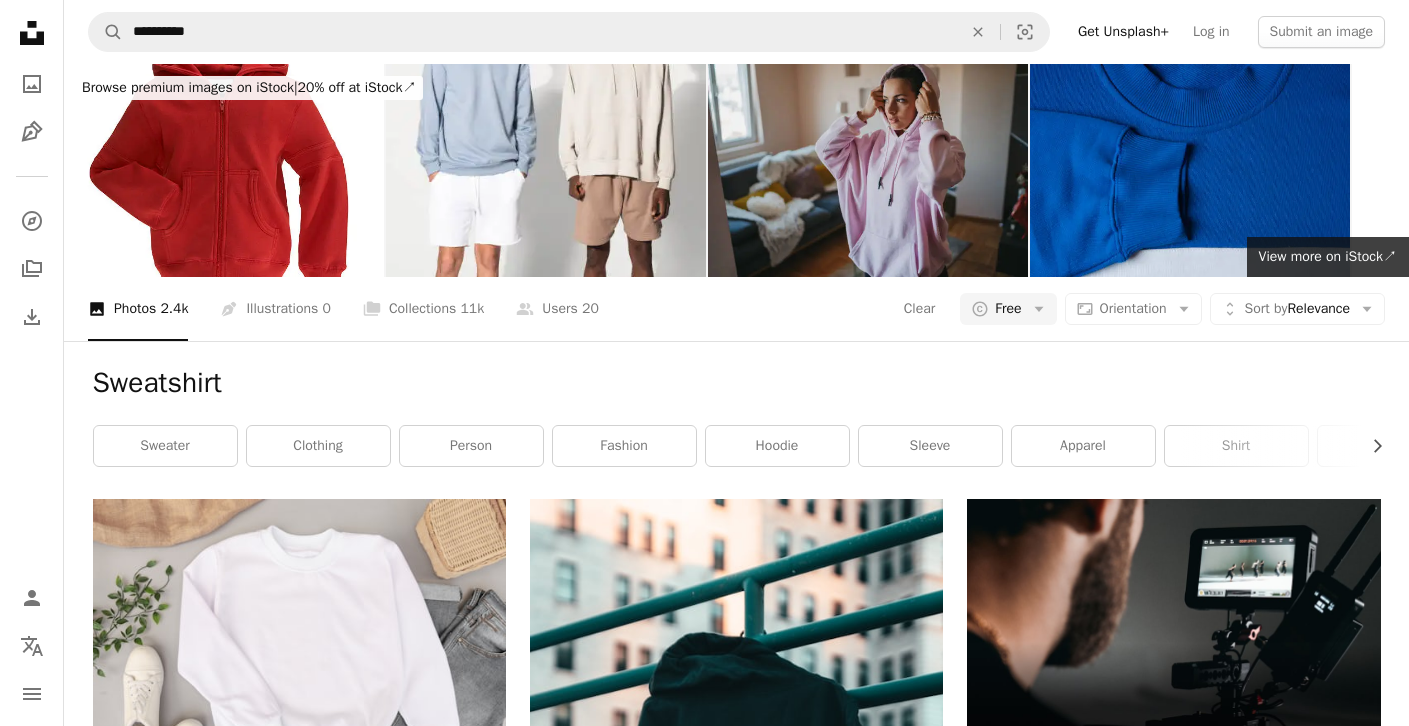 click on "apparel" at bounding box center [1083, 446] 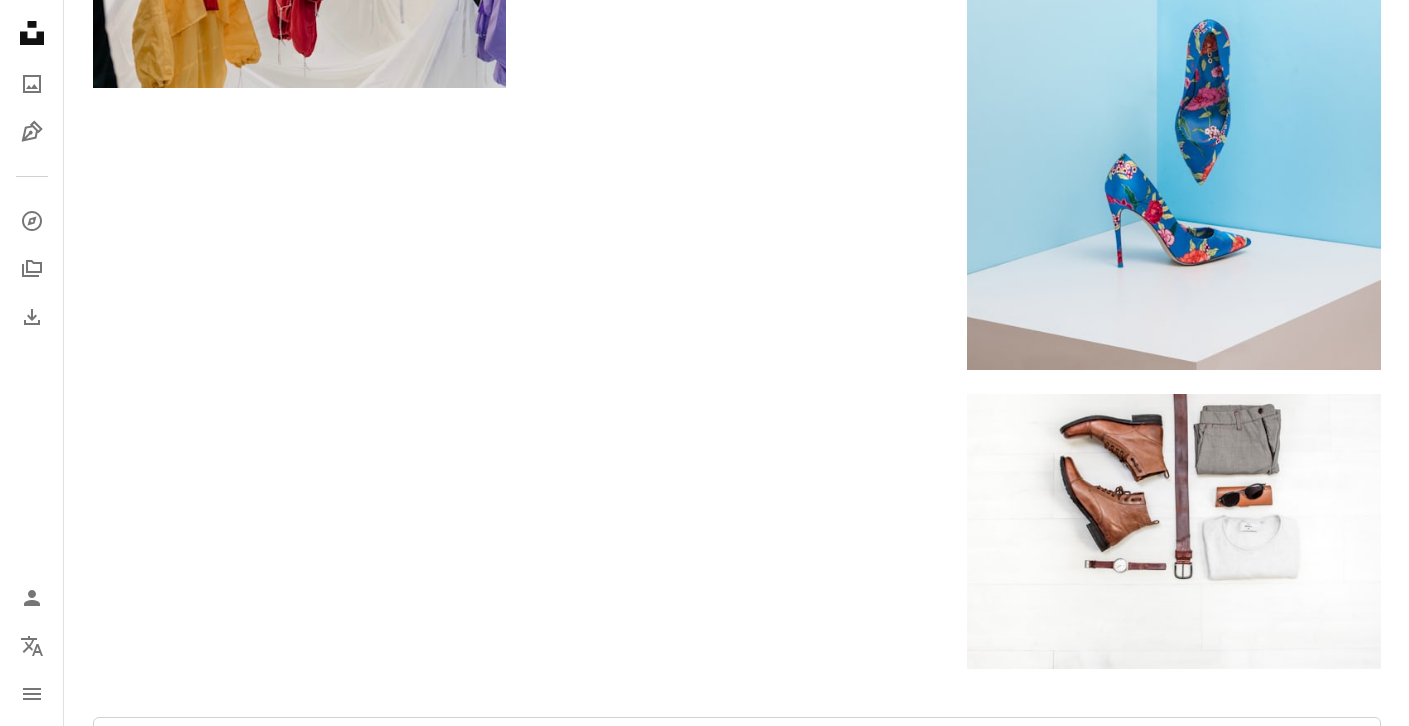 scroll, scrollTop: 3588, scrollLeft: 0, axis: vertical 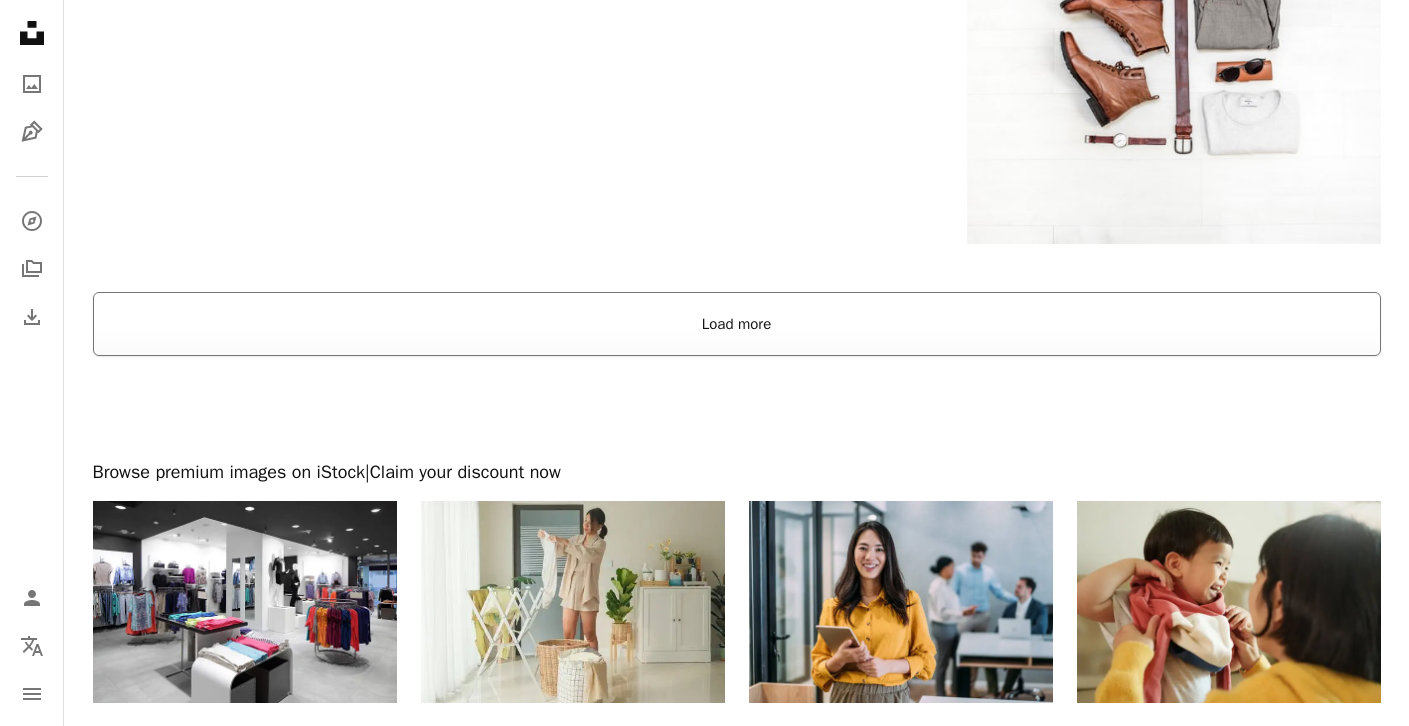 click on "Load more" at bounding box center [737, 324] 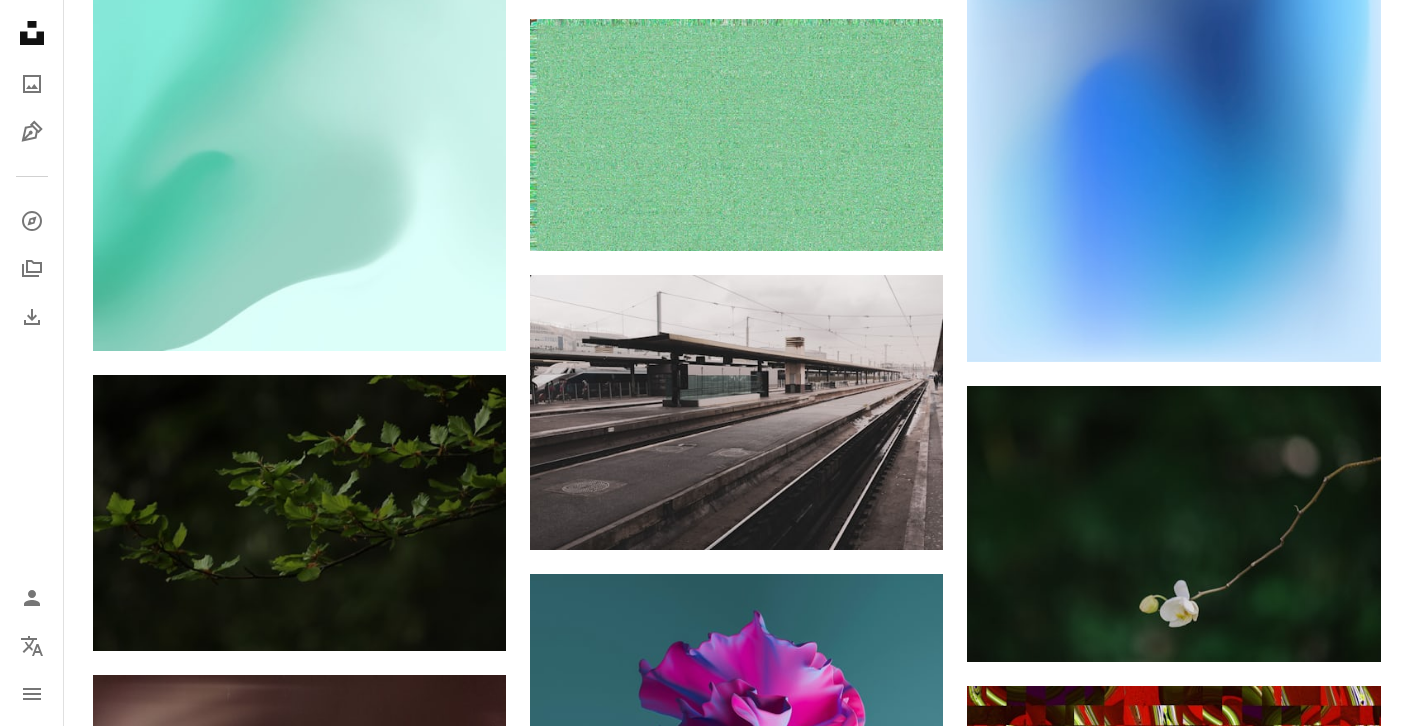 scroll, scrollTop: 29065, scrollLeft: 0, axis: vertical 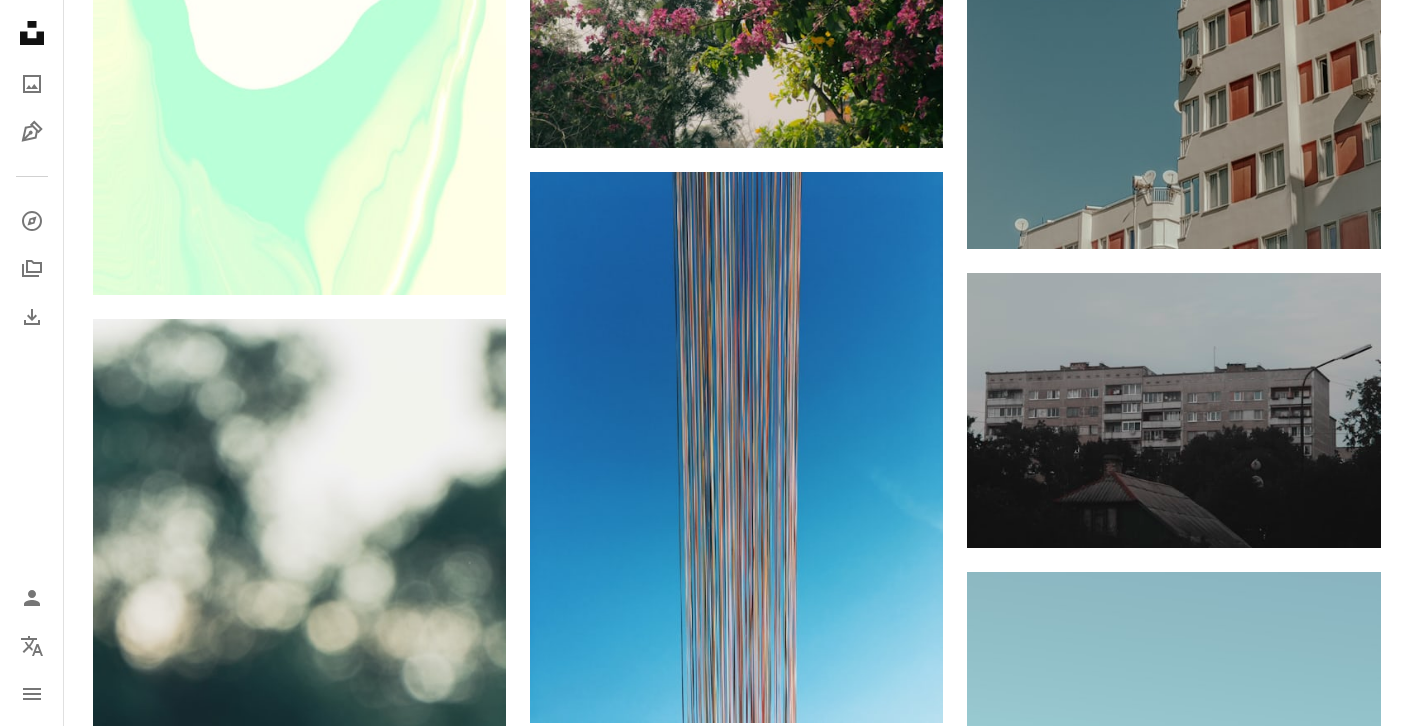 drag, startPoint x: 1396, startPoint y: 456, endPoint x: 1405, endPoint y: 398, distance: 58.694122 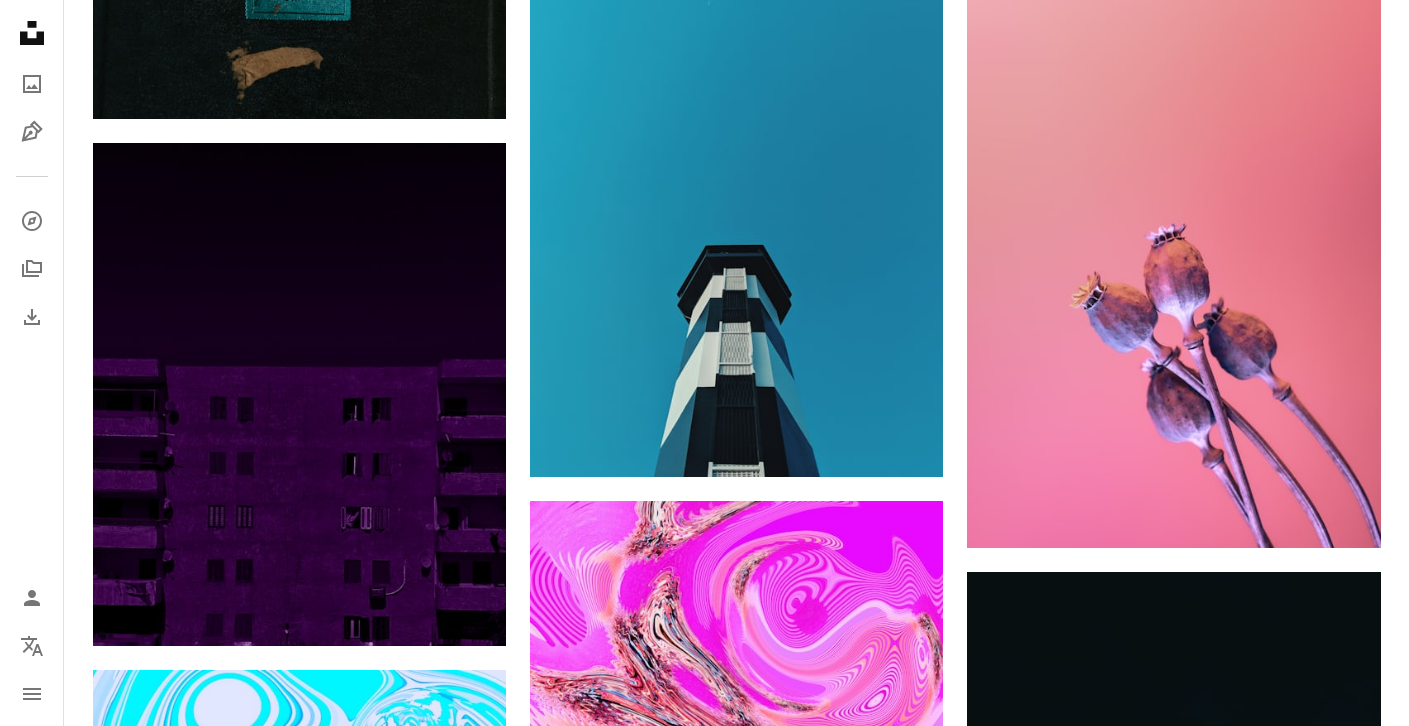 click on "[FIRST] [LAST] Available for hire A checkmark inside of a circle Arrow pointing down A heart A plus sign [FIRST] [LAST] Available for hire A checkmark inside of a circle Arrow pointing down A heart A plus sign [FIRST] [LAST] Arrow pointing down A heart A plus sign [FIRST] [LAST] Available for hire A checkmark inside of a circle Arrow pointing down A heart A plus sign [FIRST] [LAST] Available for hire A checkmark inside of a circle Arrow pointing down A heart A plus sign [FIRST] [LAST] Arrow pointing down A heart A plus sign [FIRST] [LAST] Arrow pointing down A heart A plus sign [FIRST] [LAST] Available for hire A checkmark inside of a circle Arrow pointing down A heart A plus sign [FIRST] [LAST] Available for hire A checkmark inside of a circle Arrow pointing down A heart A plus sign [FIRST] [LAST] Arrow pointing down A heart A plus sign [FIRST] [LAST] Arrow pointing down –– ––– –––  –– ––– –  ––– –––  ––––  –   – –– –––  – – ––– –– –– –––– –– Squarespace: get customers and grow Get Started A heart" at bounding box center (736, -13492) 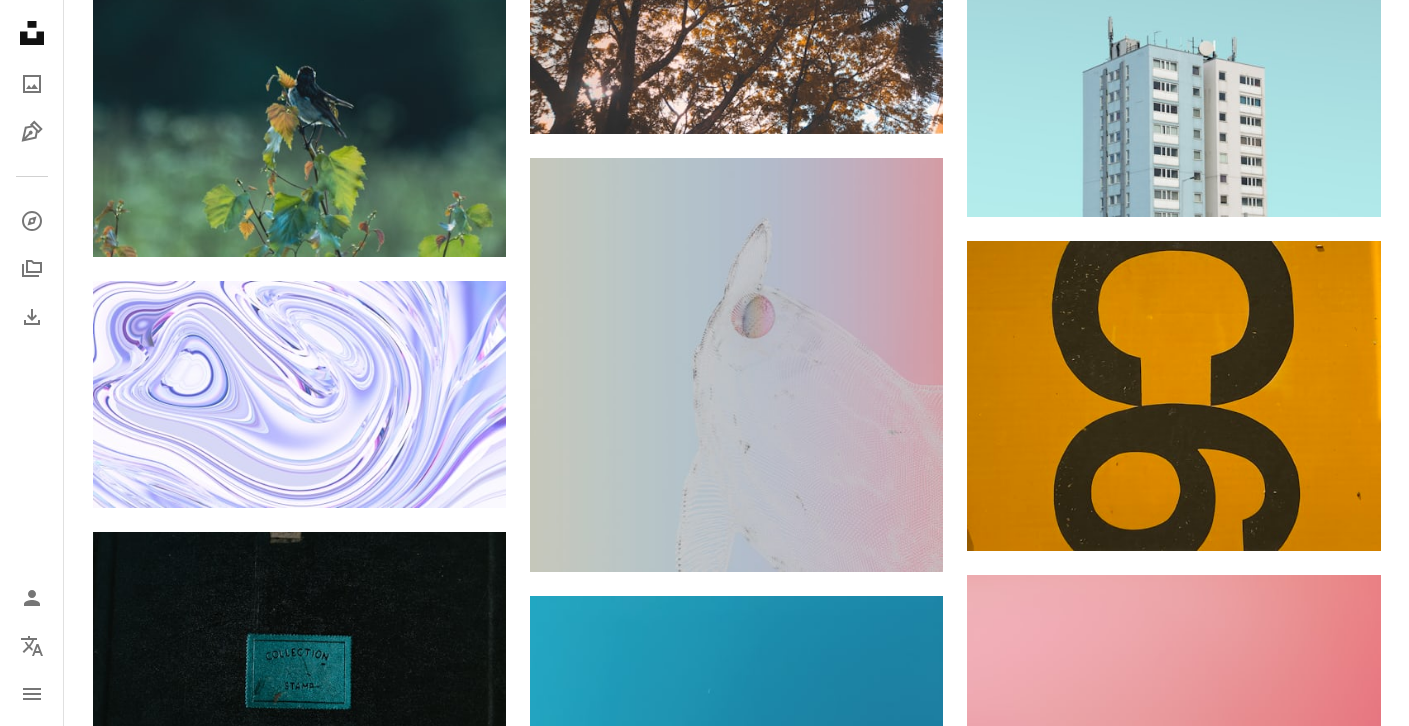 scroll, scrollTop: 29227, scrollLeft: 0, axis: vertical 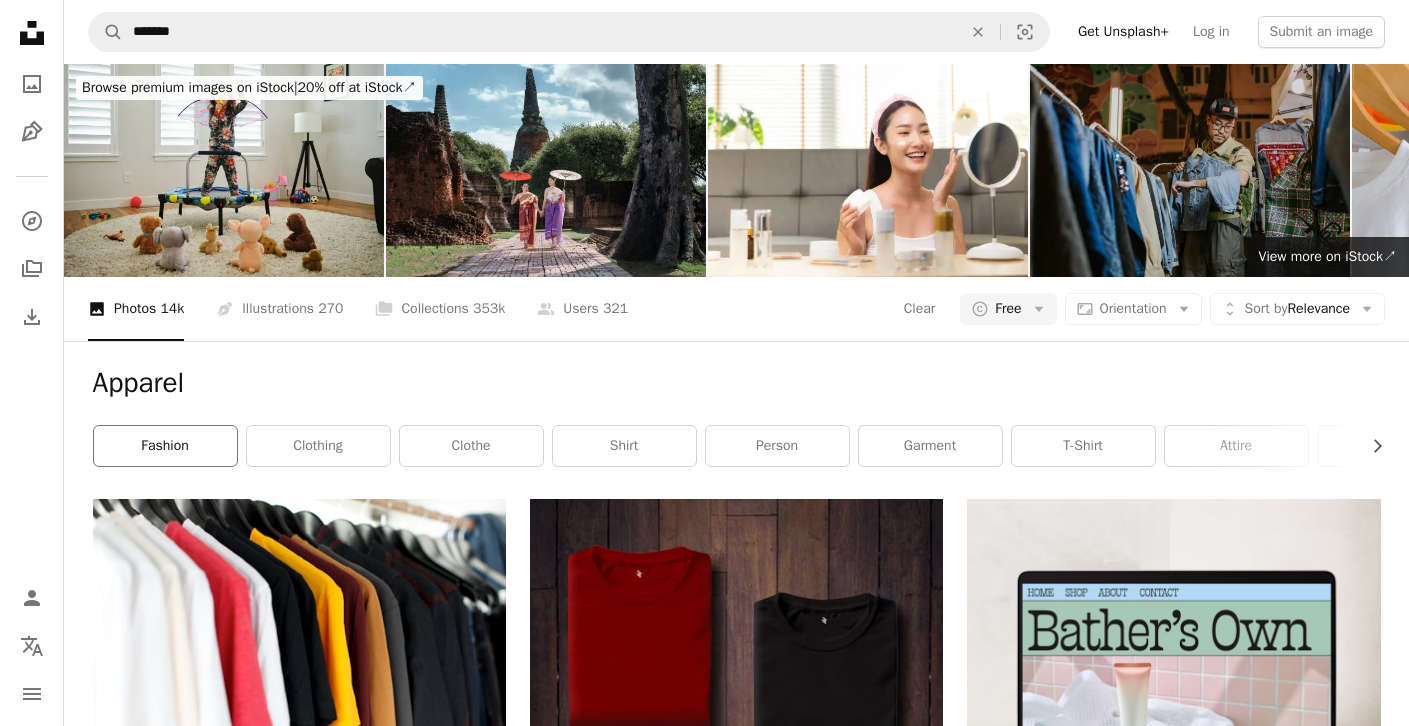 click on "fashion" at bounding box center (165, 446) 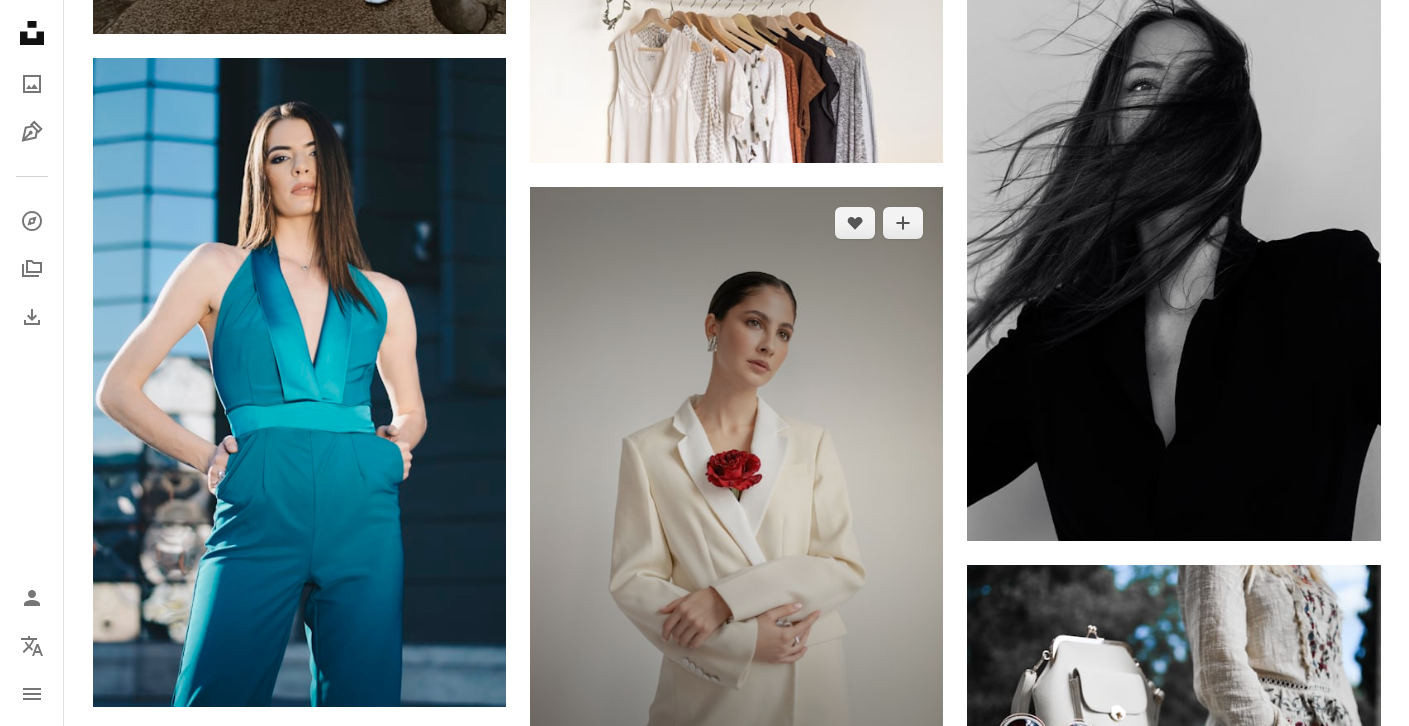 scroll, scrollTop: 2963, scrollLeft: 0, axis: vertical 